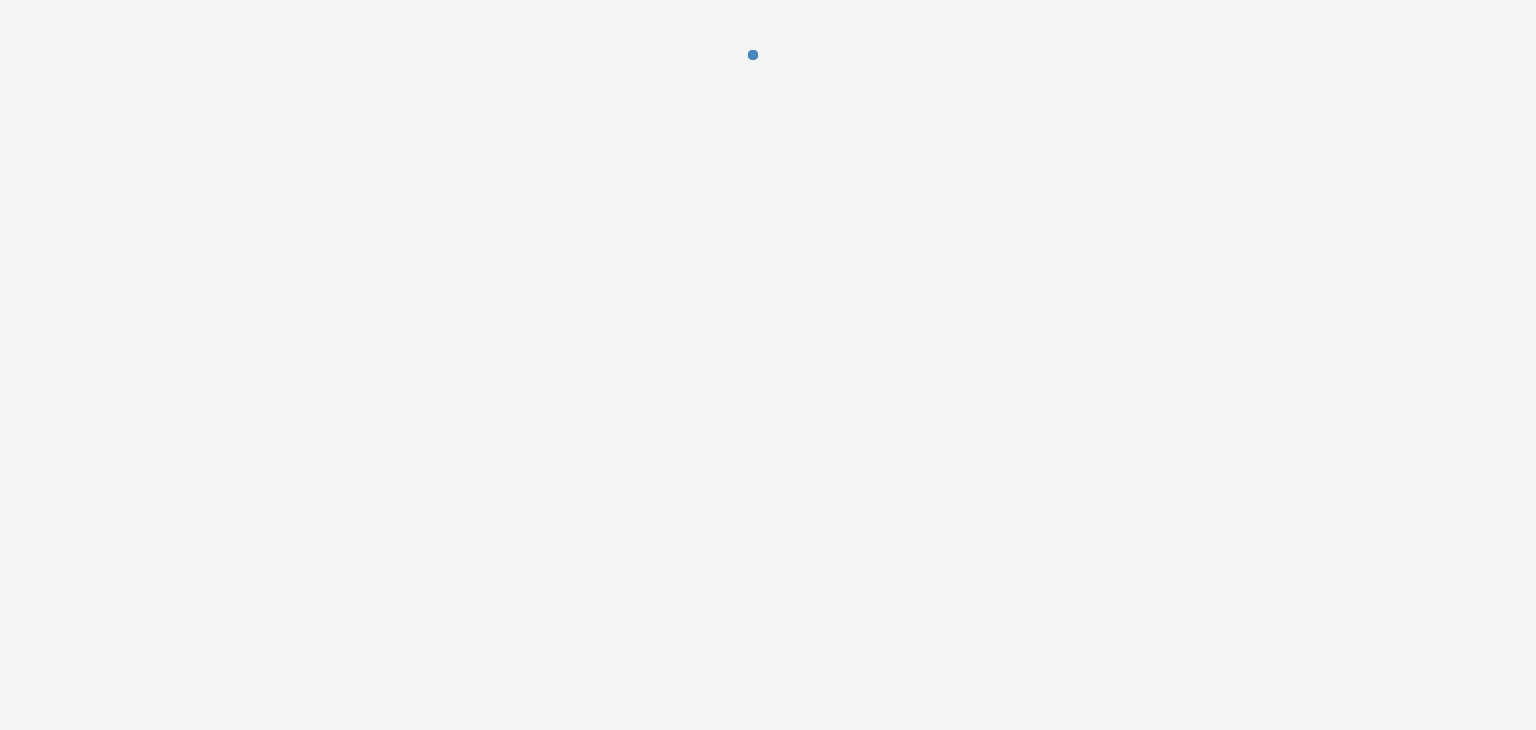 scroll, scrollTop: 0, scrollLeft: 0, axis: both 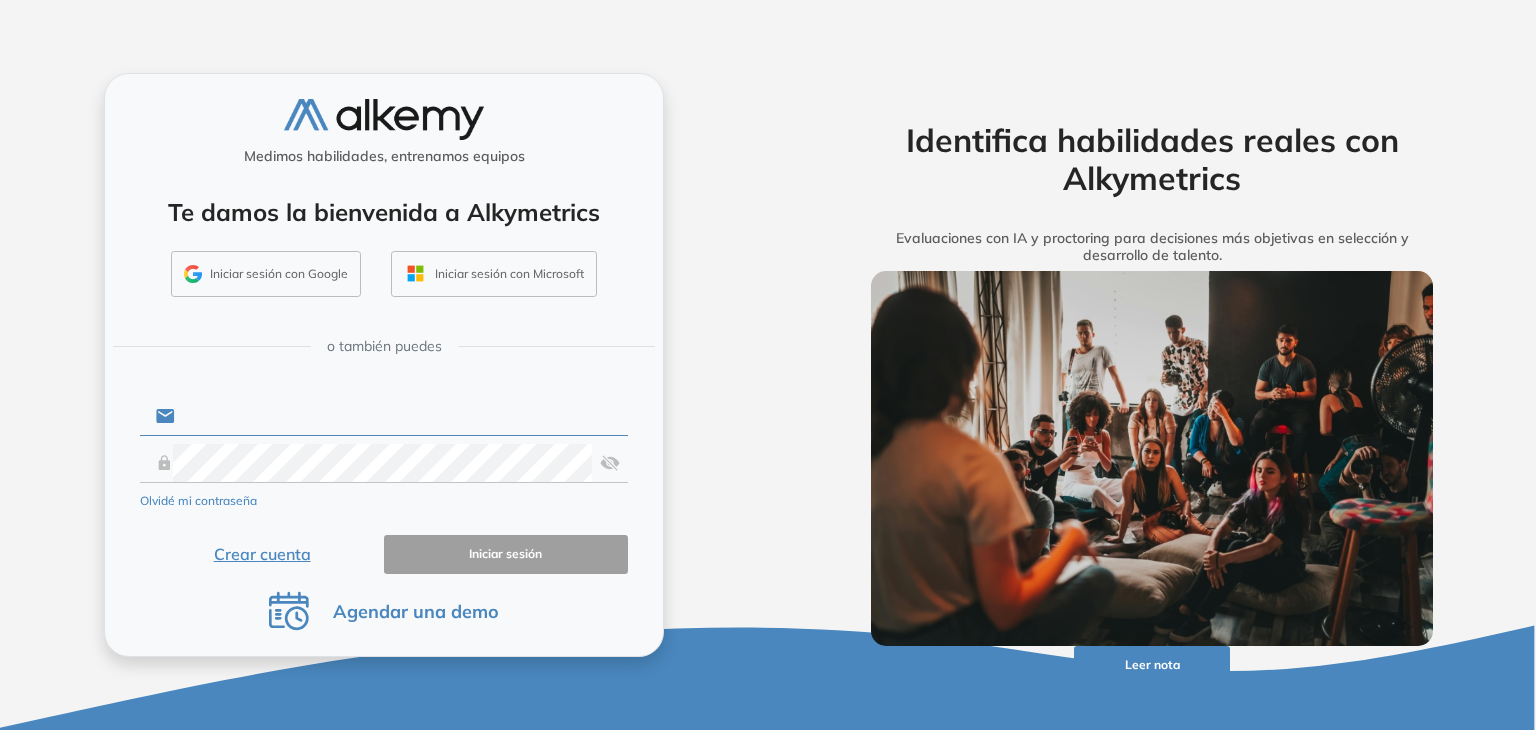 click at bounding box center (401, 416) 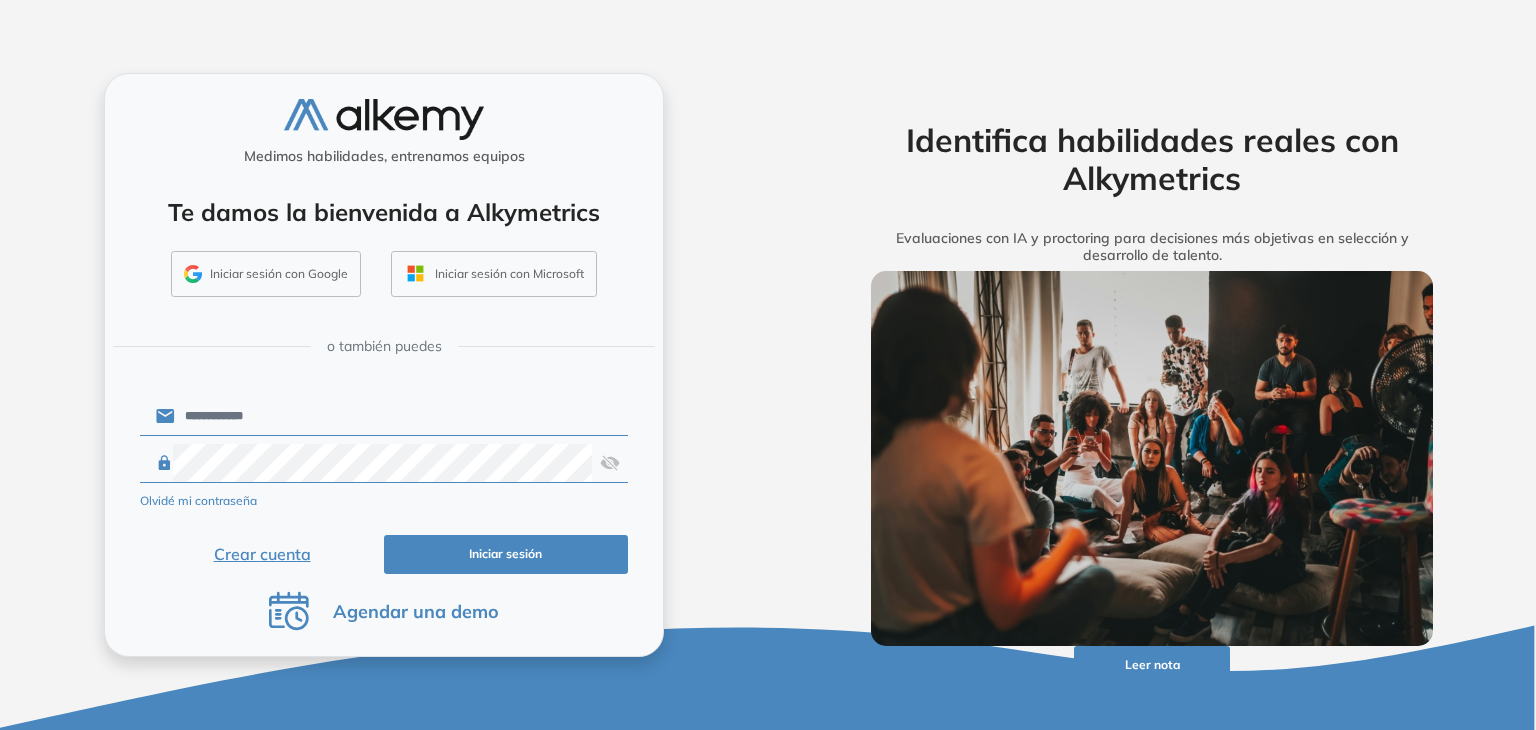 click on "Iniciar sesión" at bounding box center [506, 554] 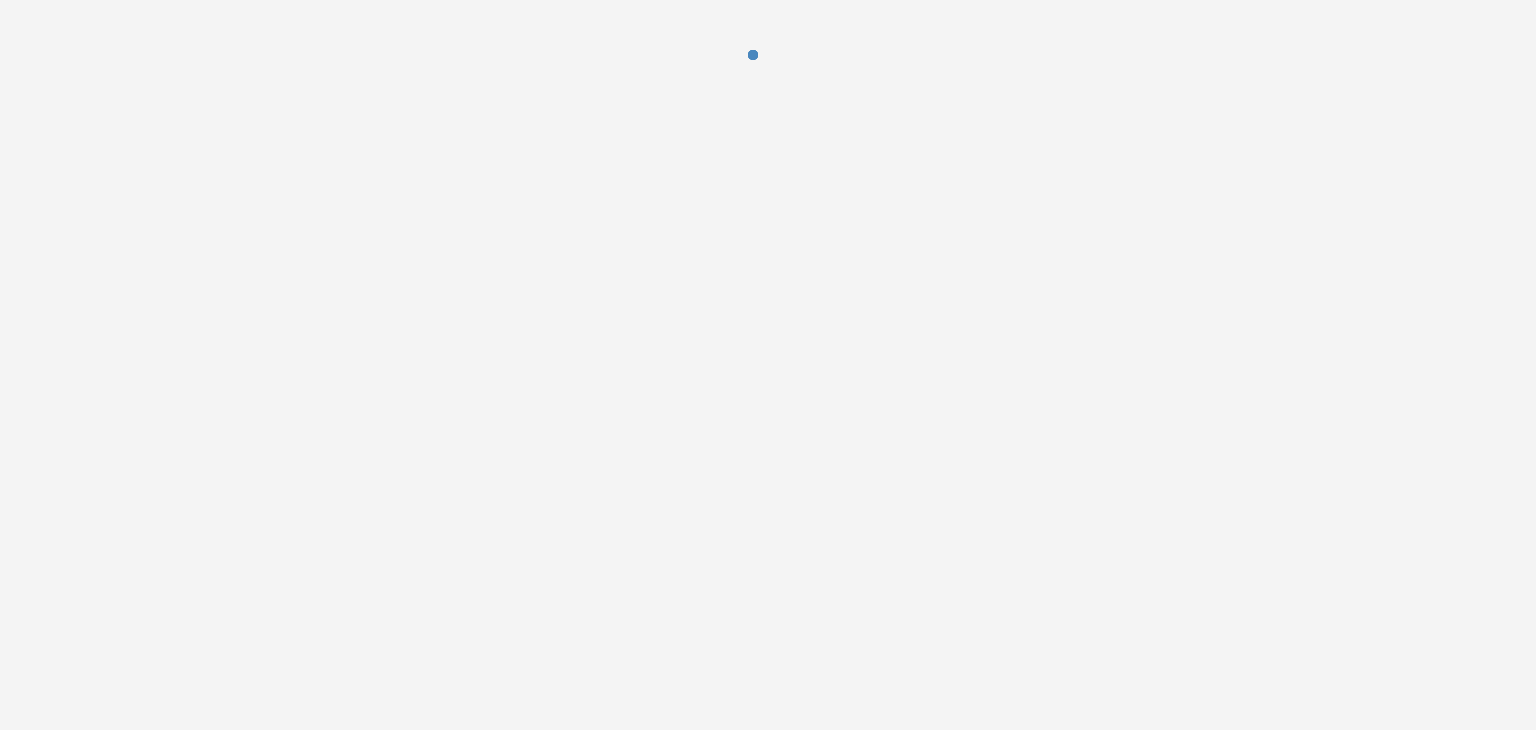 scroll, scrollTop: 0, scrollLeft: 0, axis: both 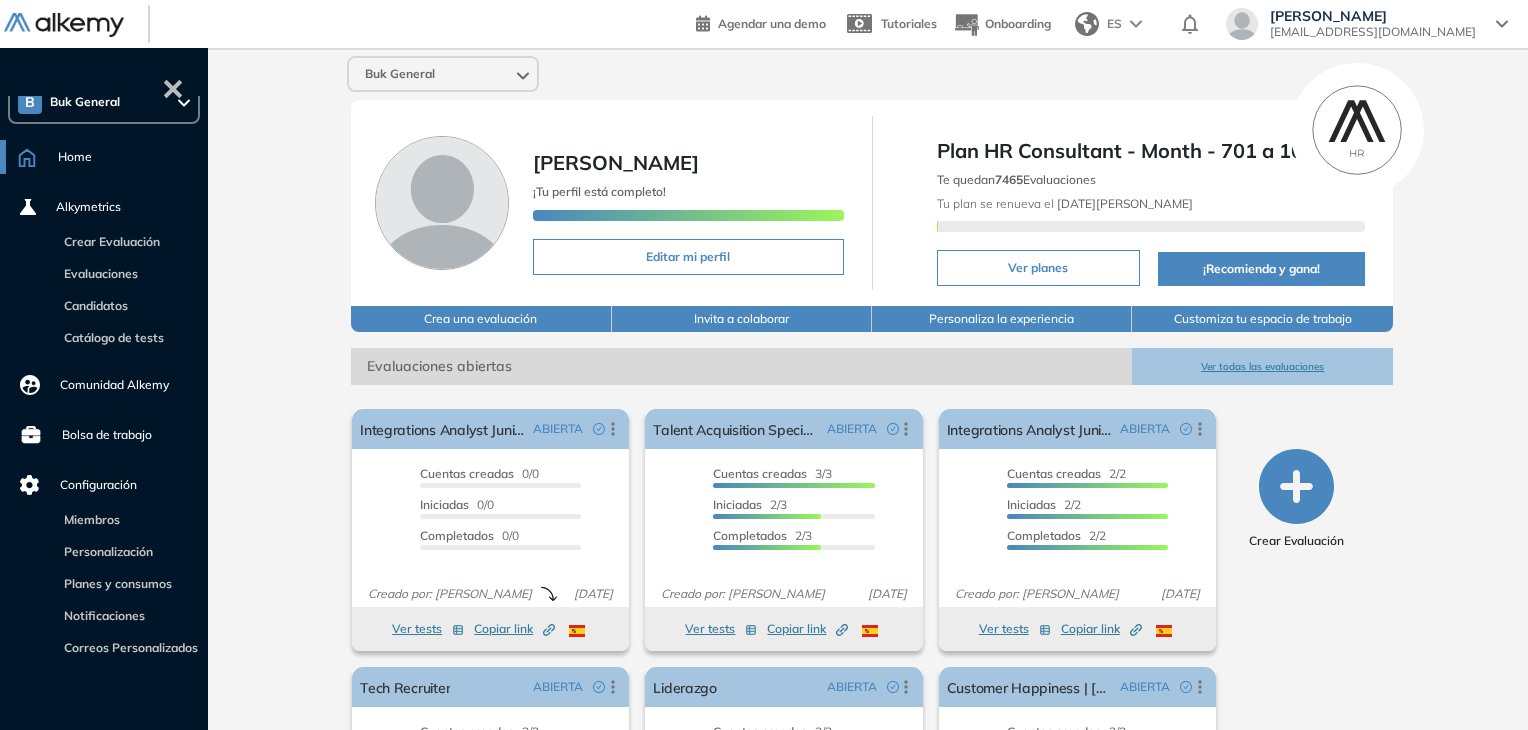 click on "Evaluaciones" at bounding box center [96, 272] 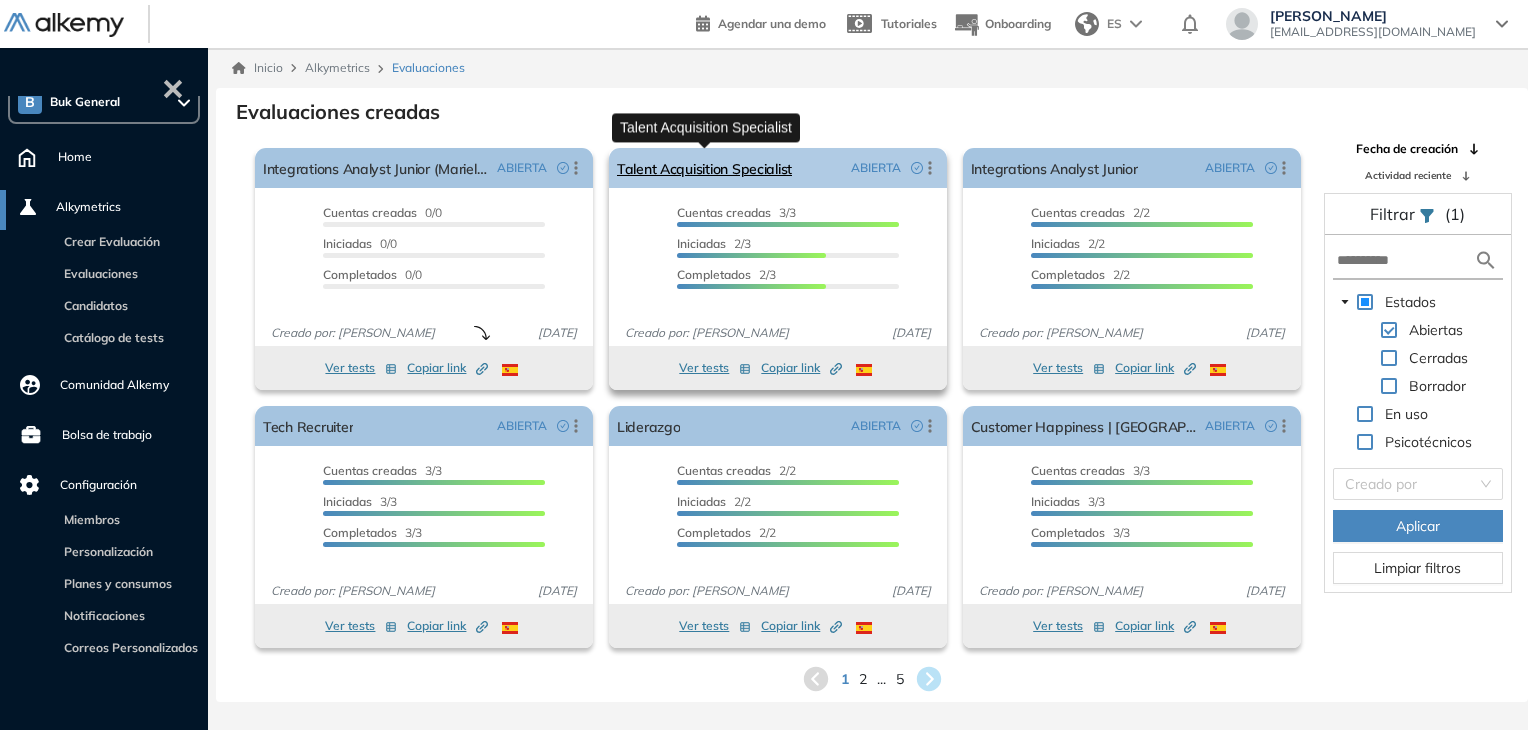 click on "Talent Acquisition Specialist" at bounding box center [704, 168] 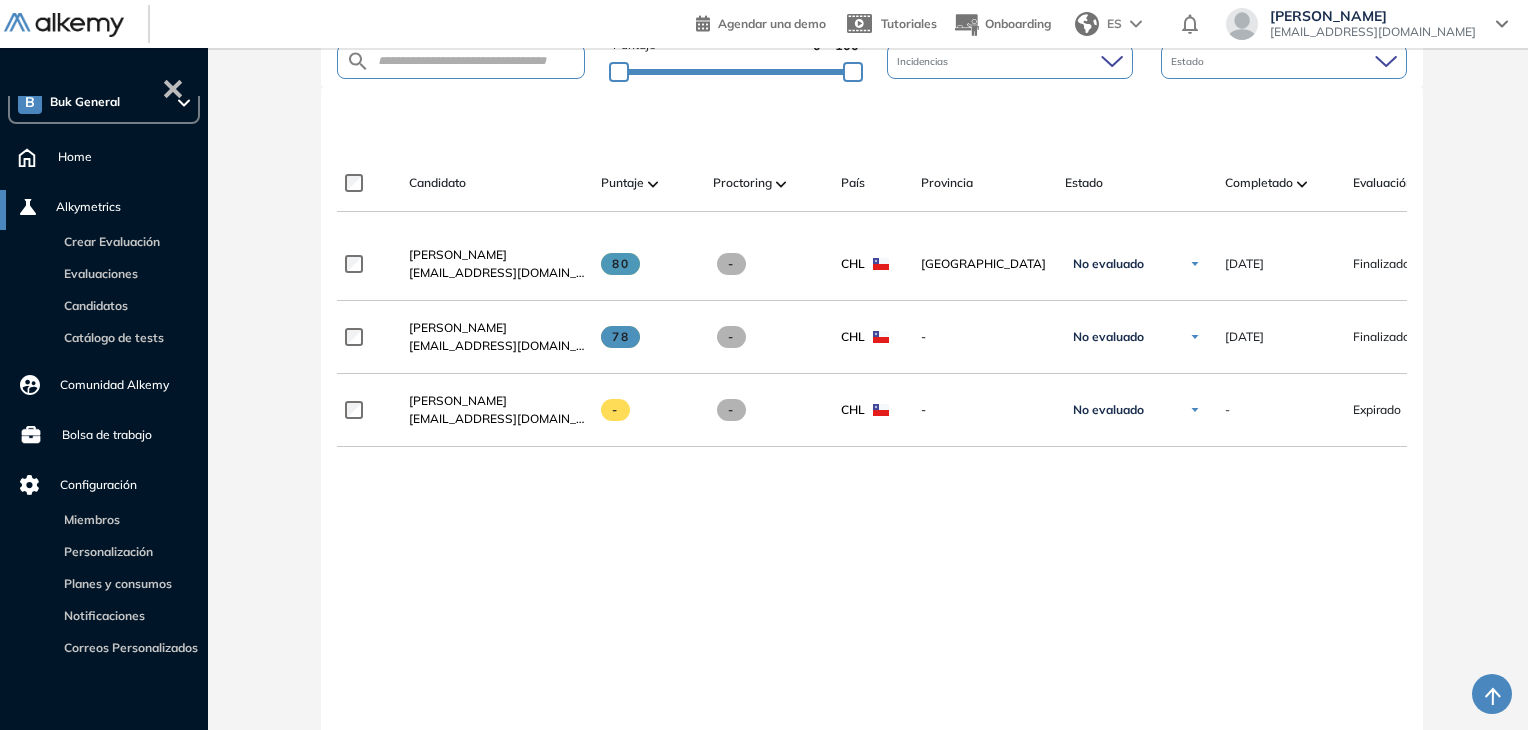 scroll, scrollTop: 400, scrollLeft: 0, axis: vertical 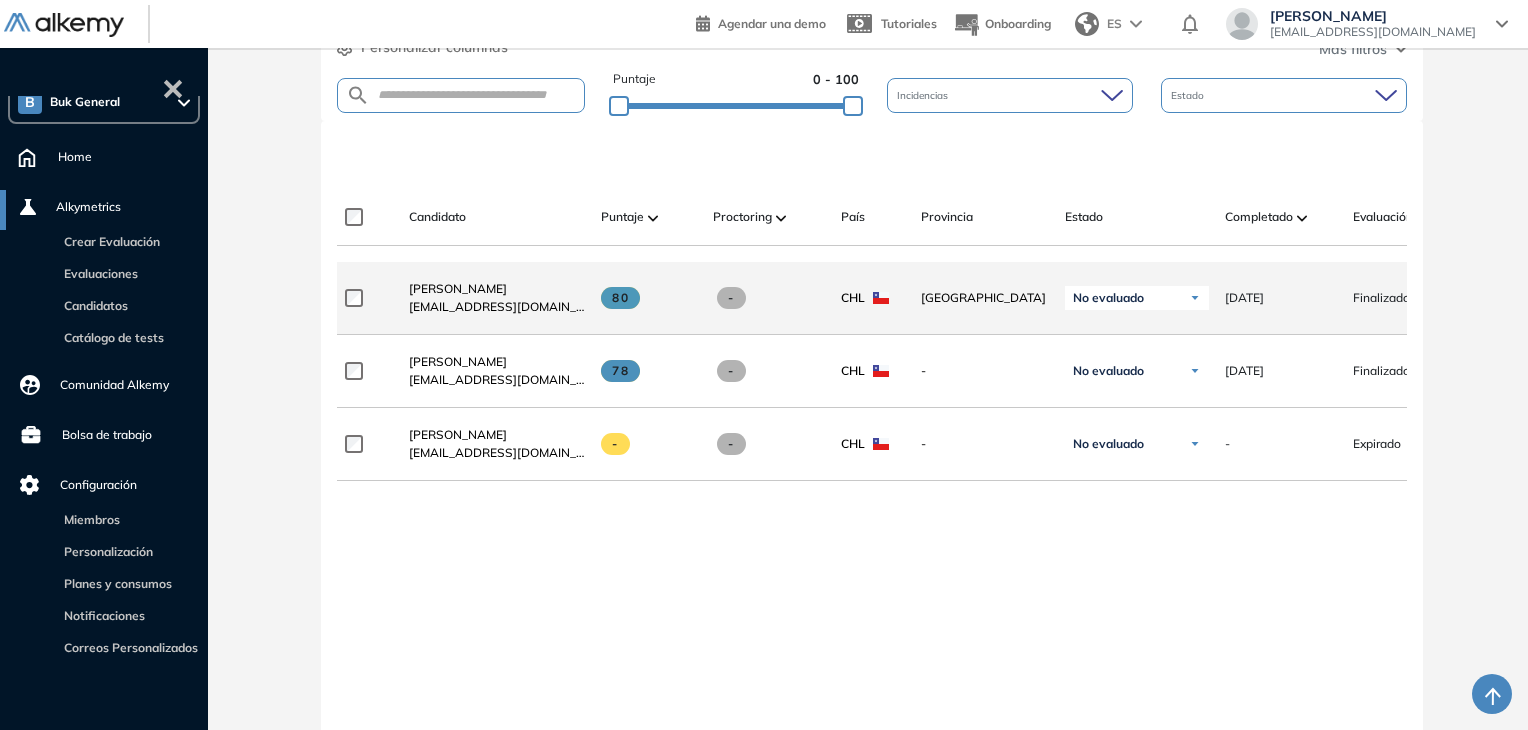 click at bounding box center (1195, 298) 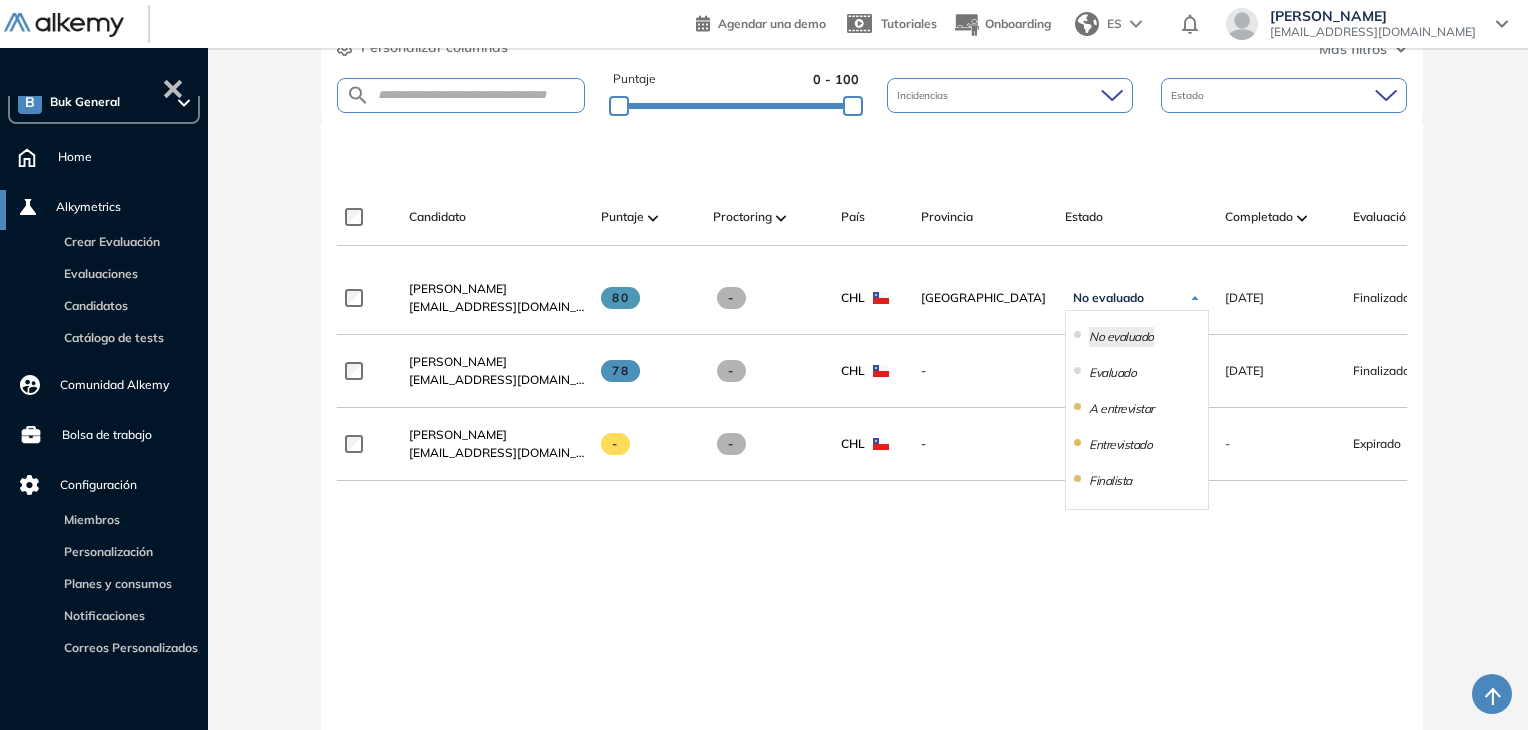 click on "**********" at bounding box center (872, 539) 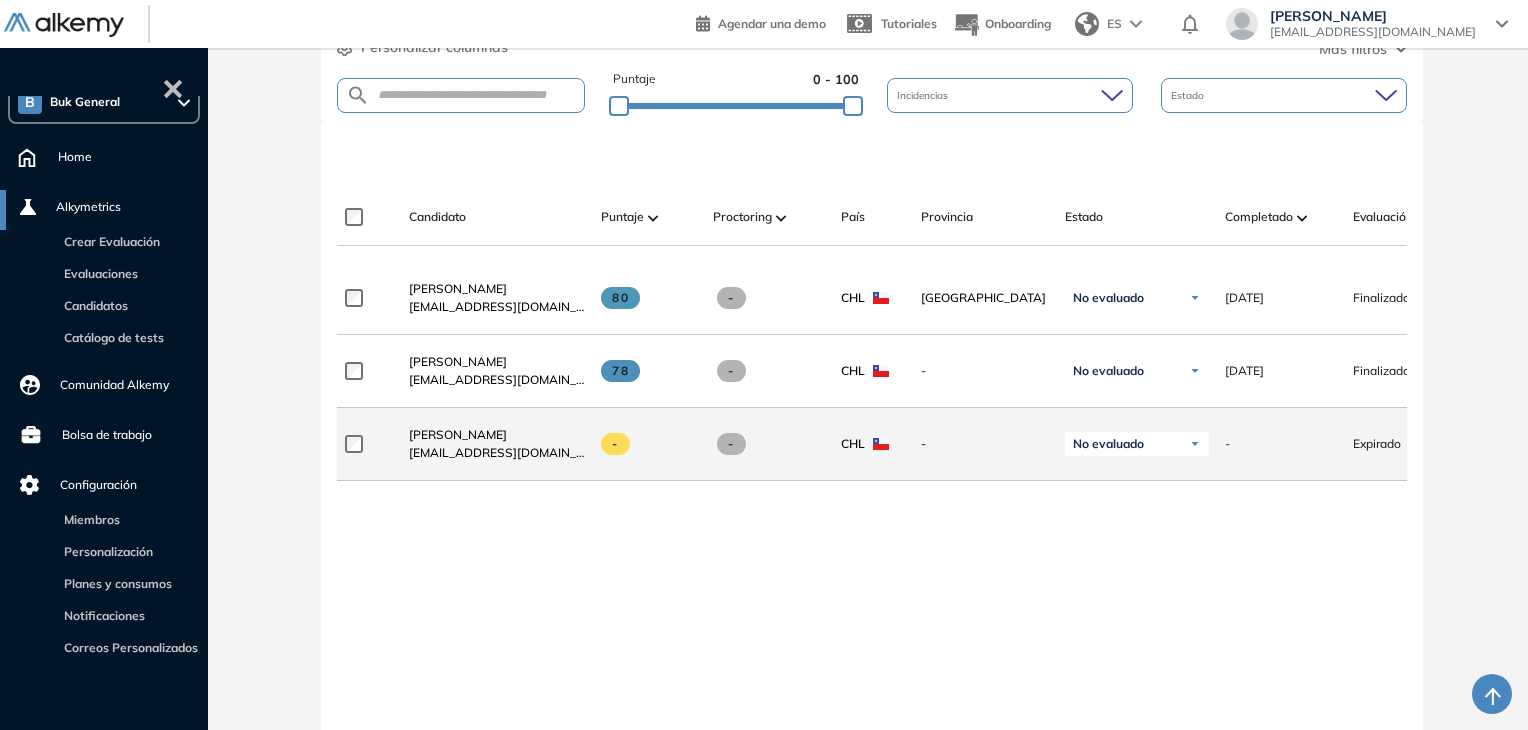 click on "No evaluado" at bounding box center [1137, 444] 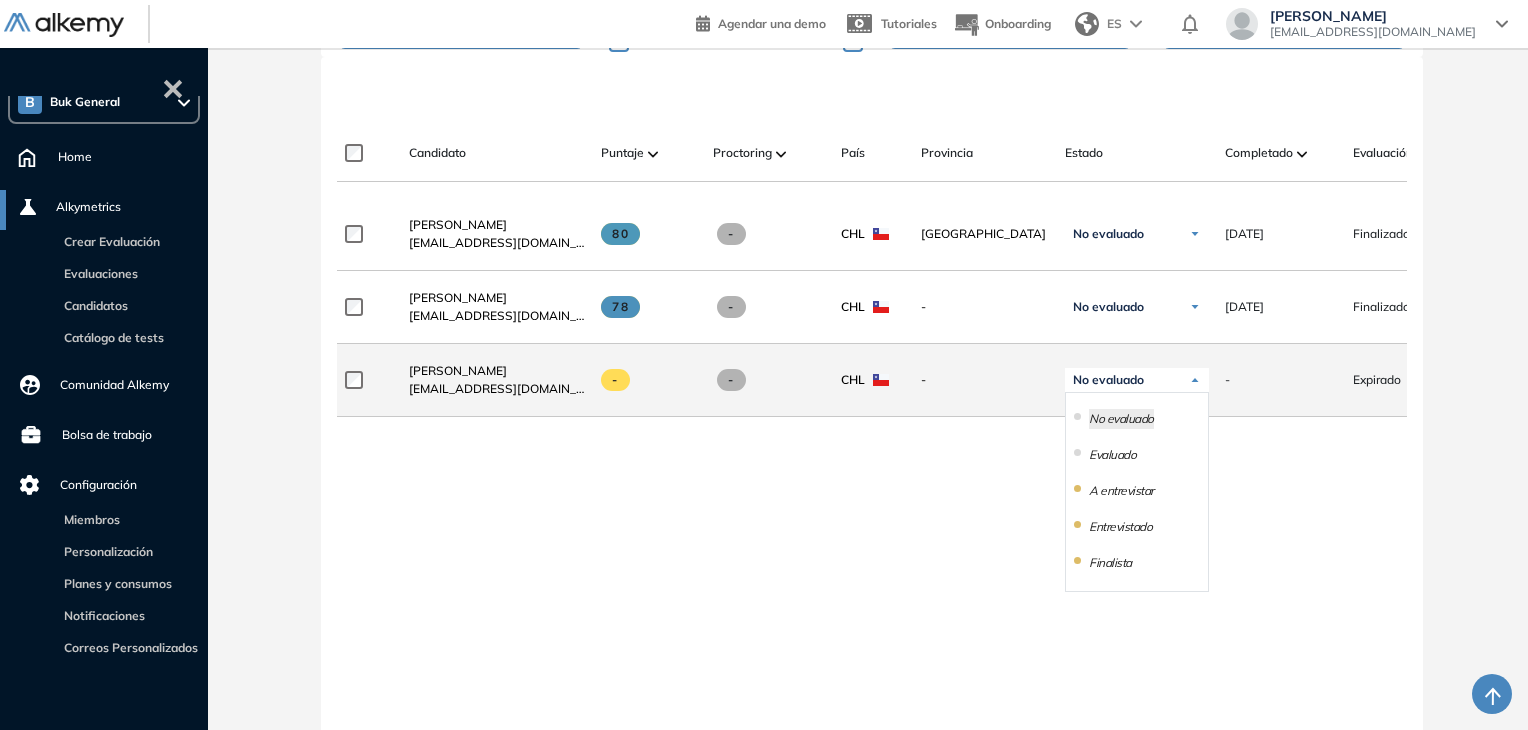 scroll, scrollTop: 500, scrollLeft: 0, axis: vertical 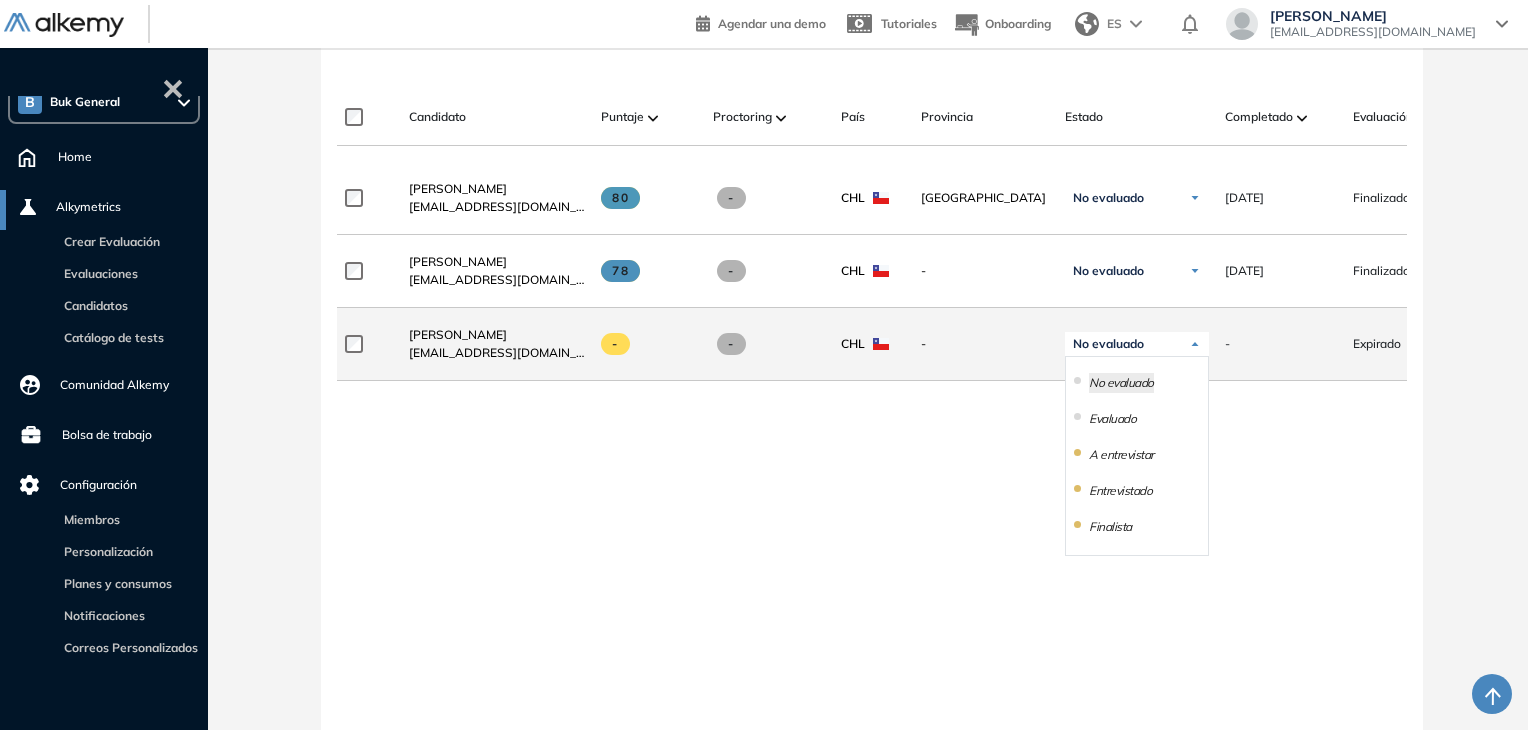 click on "[EMAIL_ADDRESS][DOMAIN_NAME]" at bounding box center (497, 353) 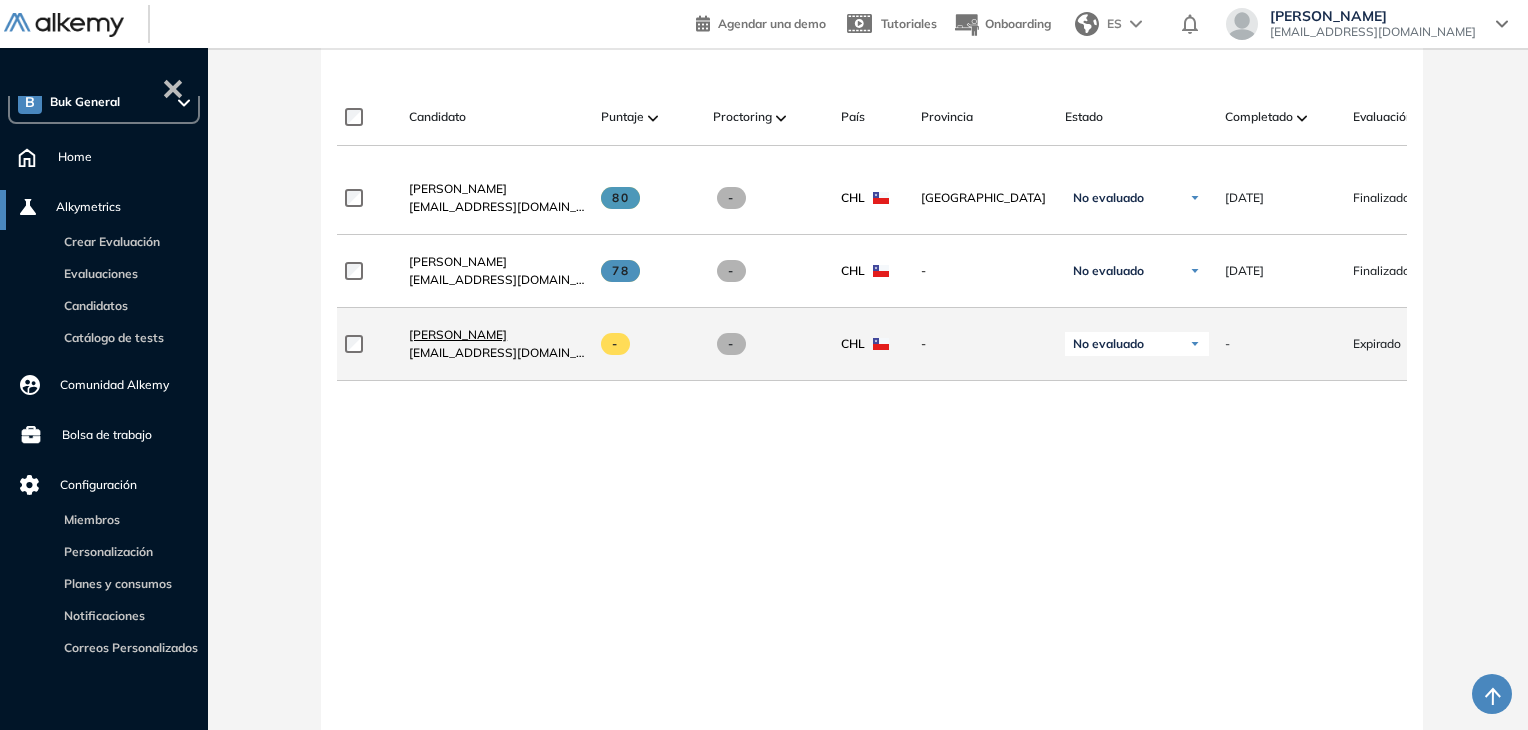 click on "[PERSON_NAME]" at bounding box center [458, 334] 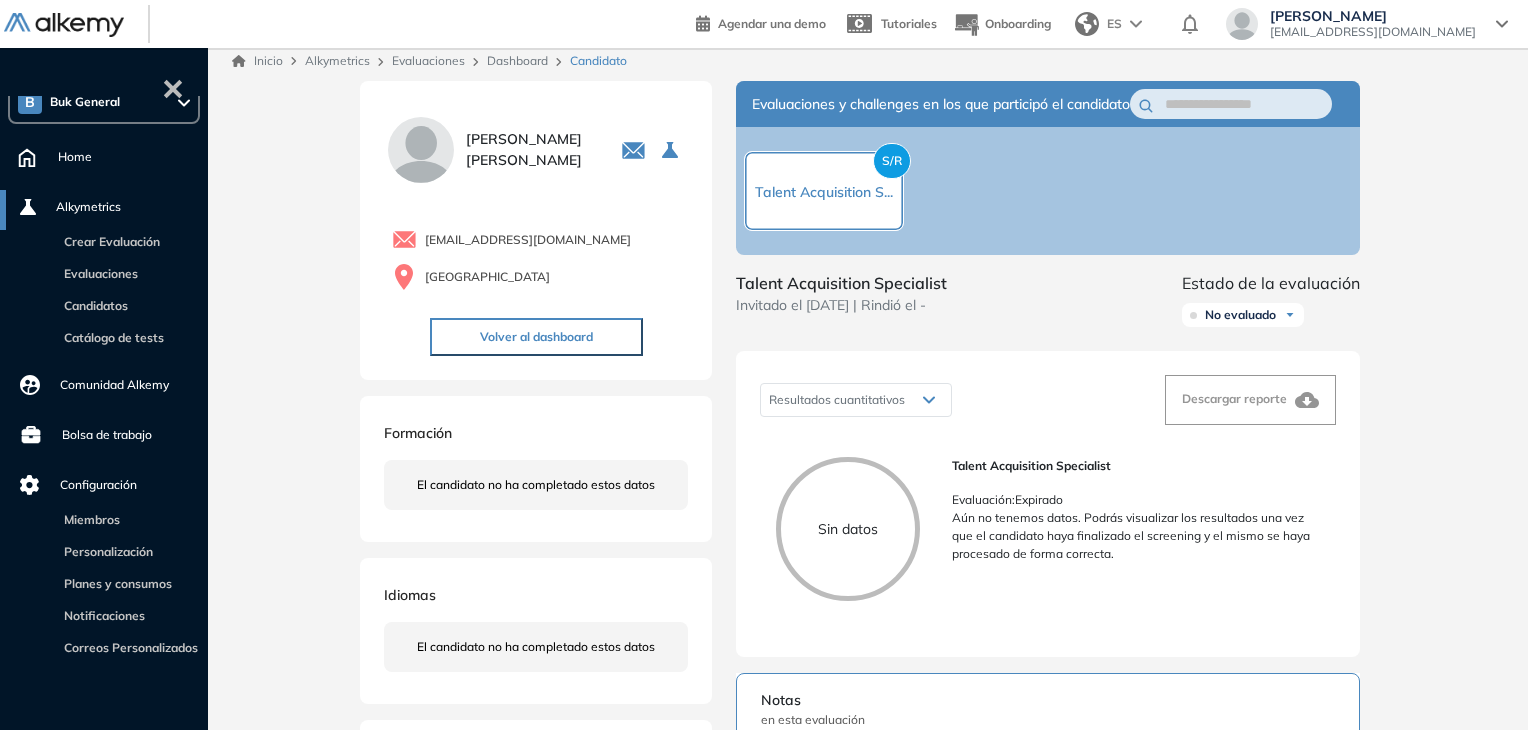 scroll, scrollTop: 0, scrollLeft: 0, axis: both 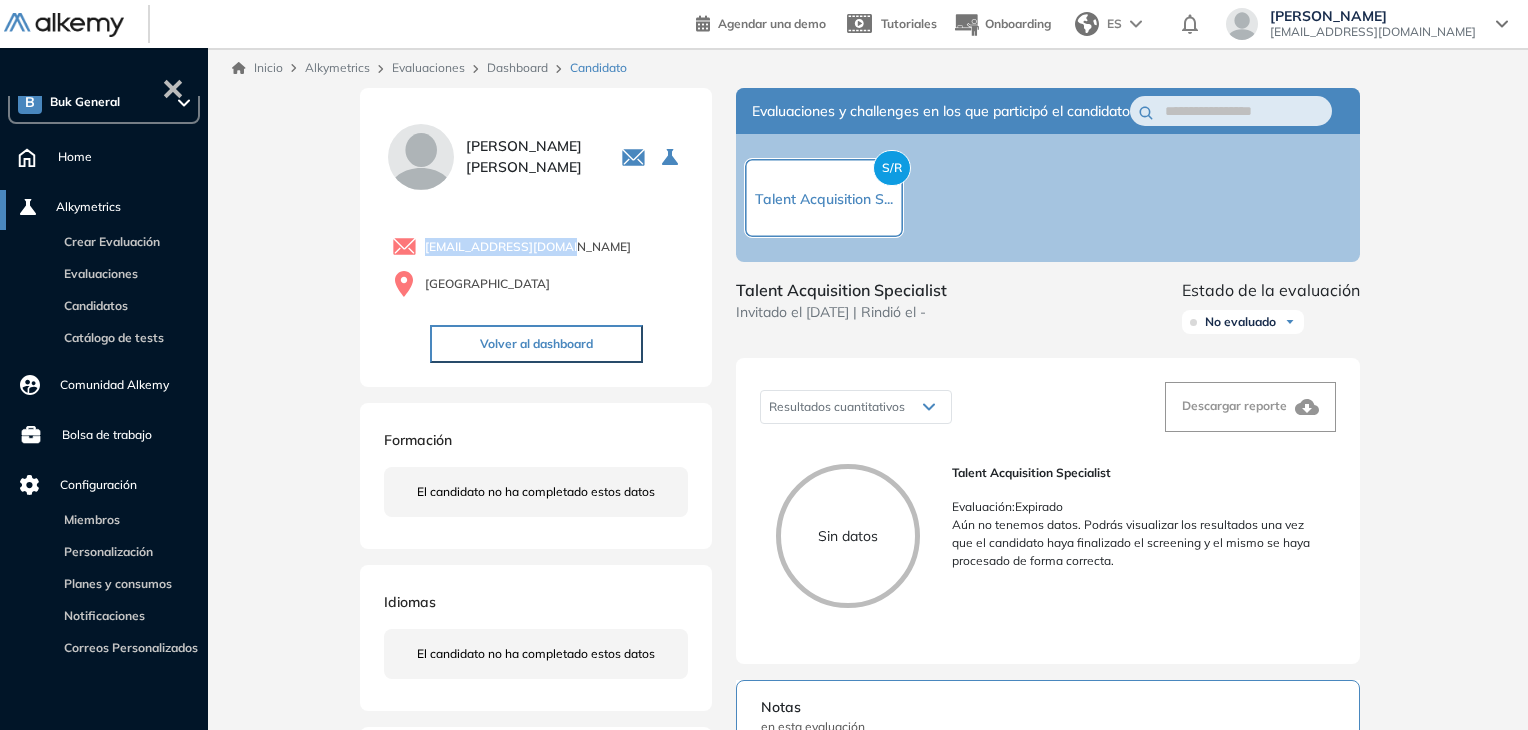 drag, startPoint x: 561, startPoint y: 244, endPoint x: 421, endPoint y: 246, distance: 140.01428 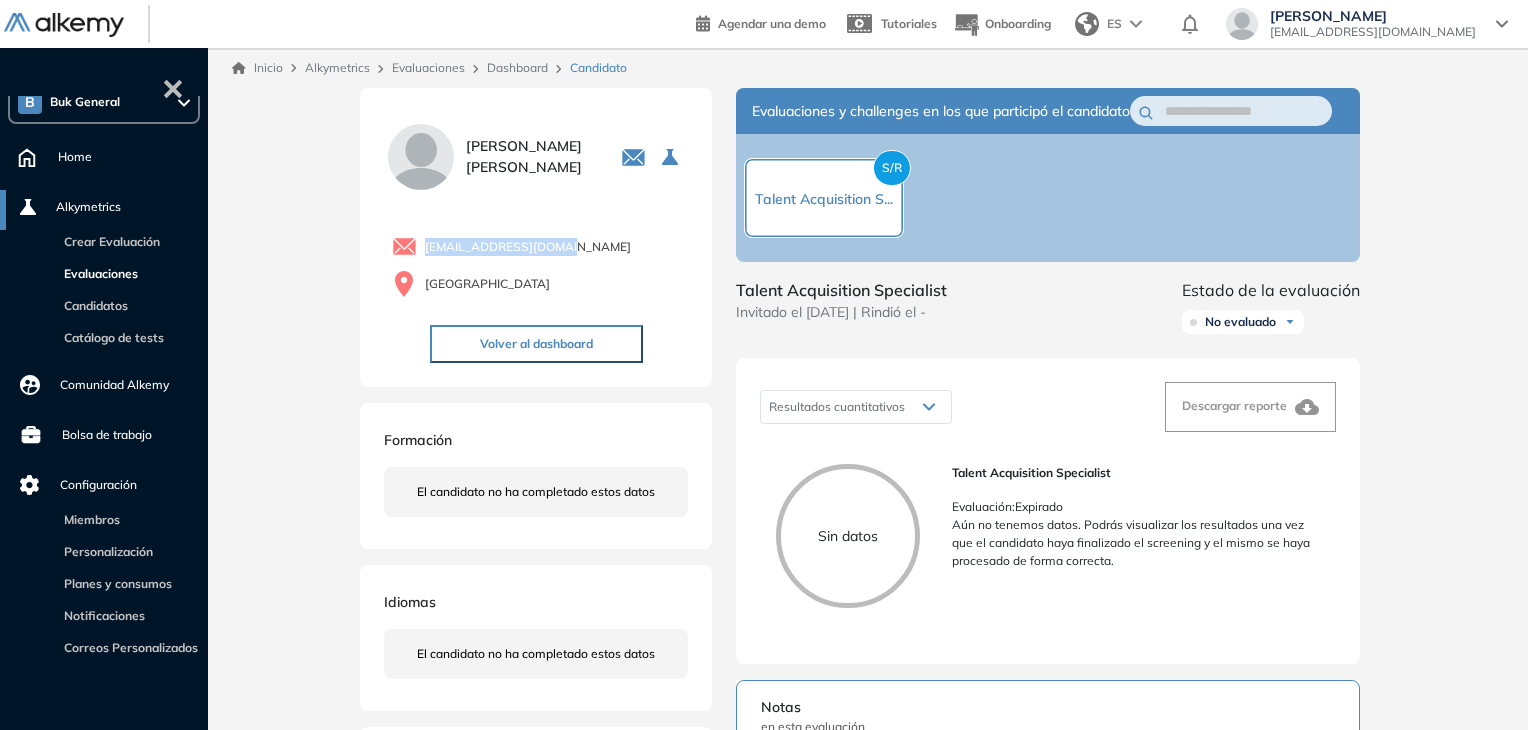 click on "Evaluaciones" at bounding box center [97, 273] 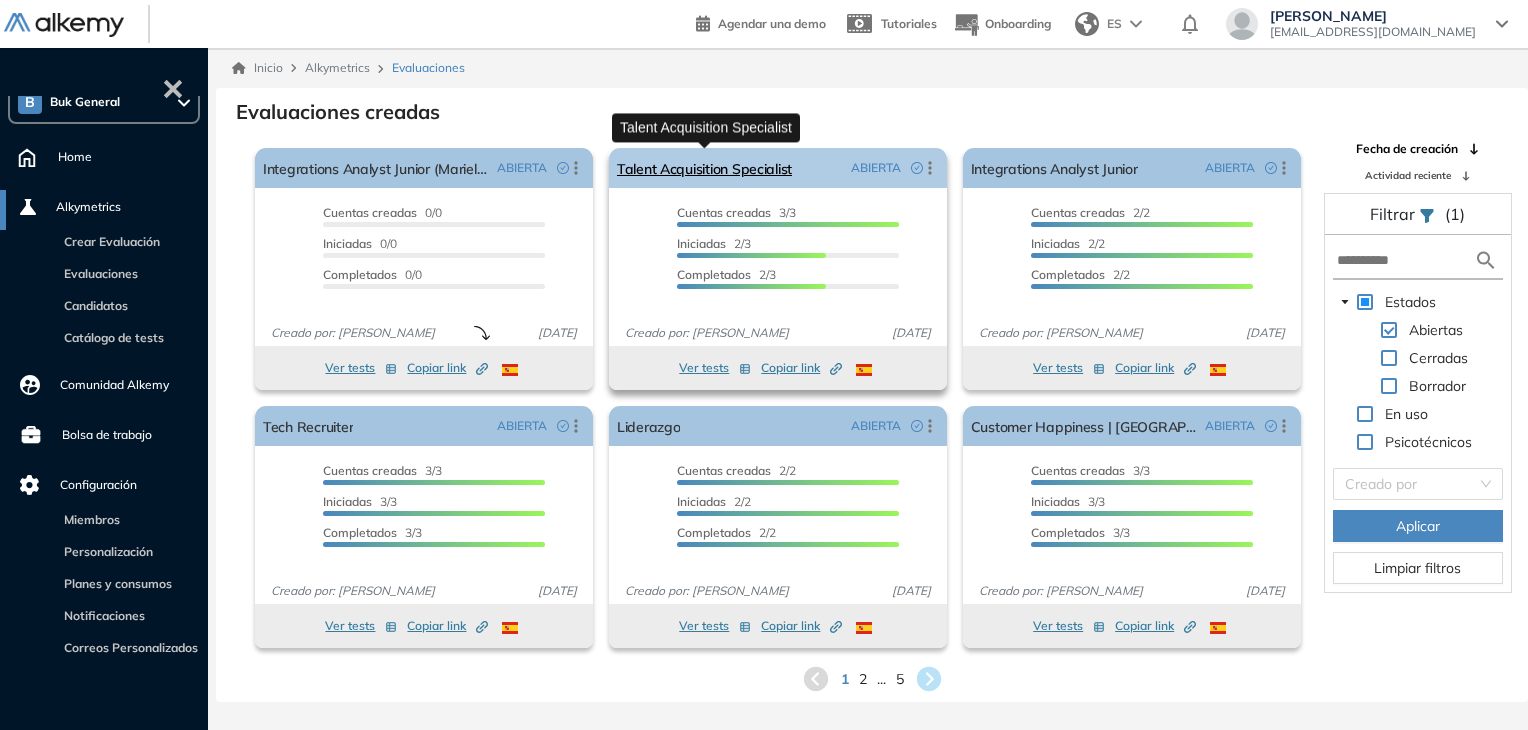 click on "Talent Acquisition Specialist" at bounding box center (704, 168) 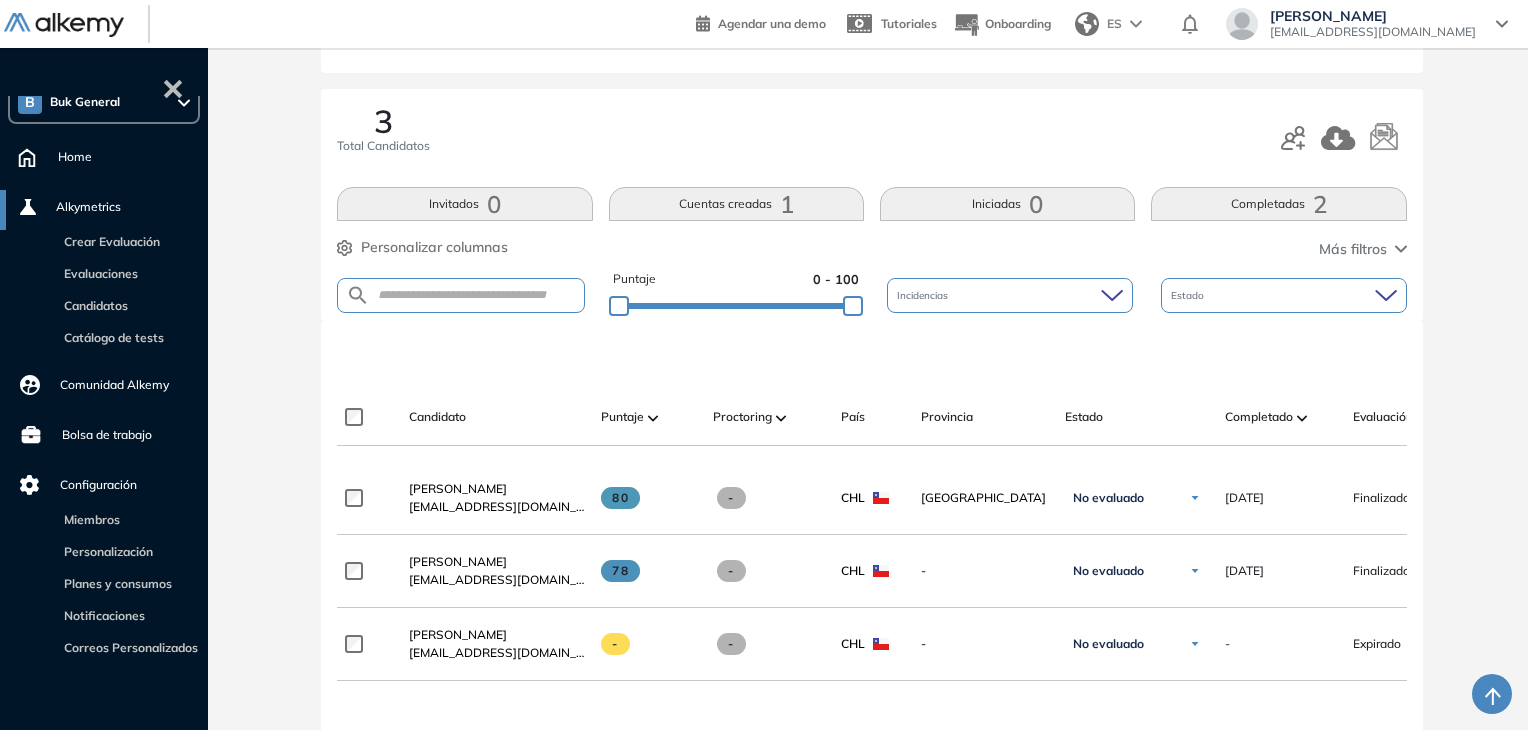 scroll, scrollTop: 300, scrollLeft: 0, axis: vertical 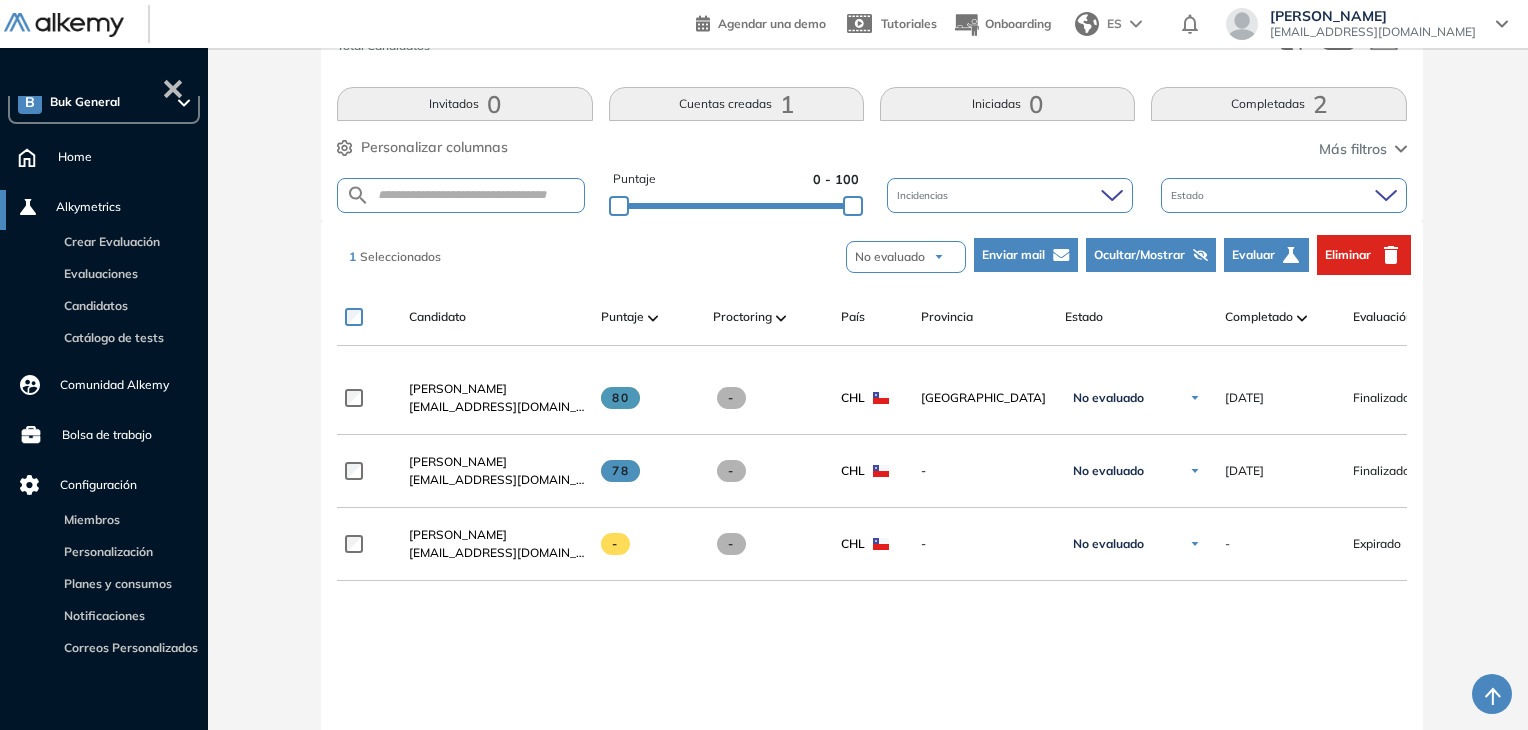 click on "Evaluar" at bounding box center (1253, 255) 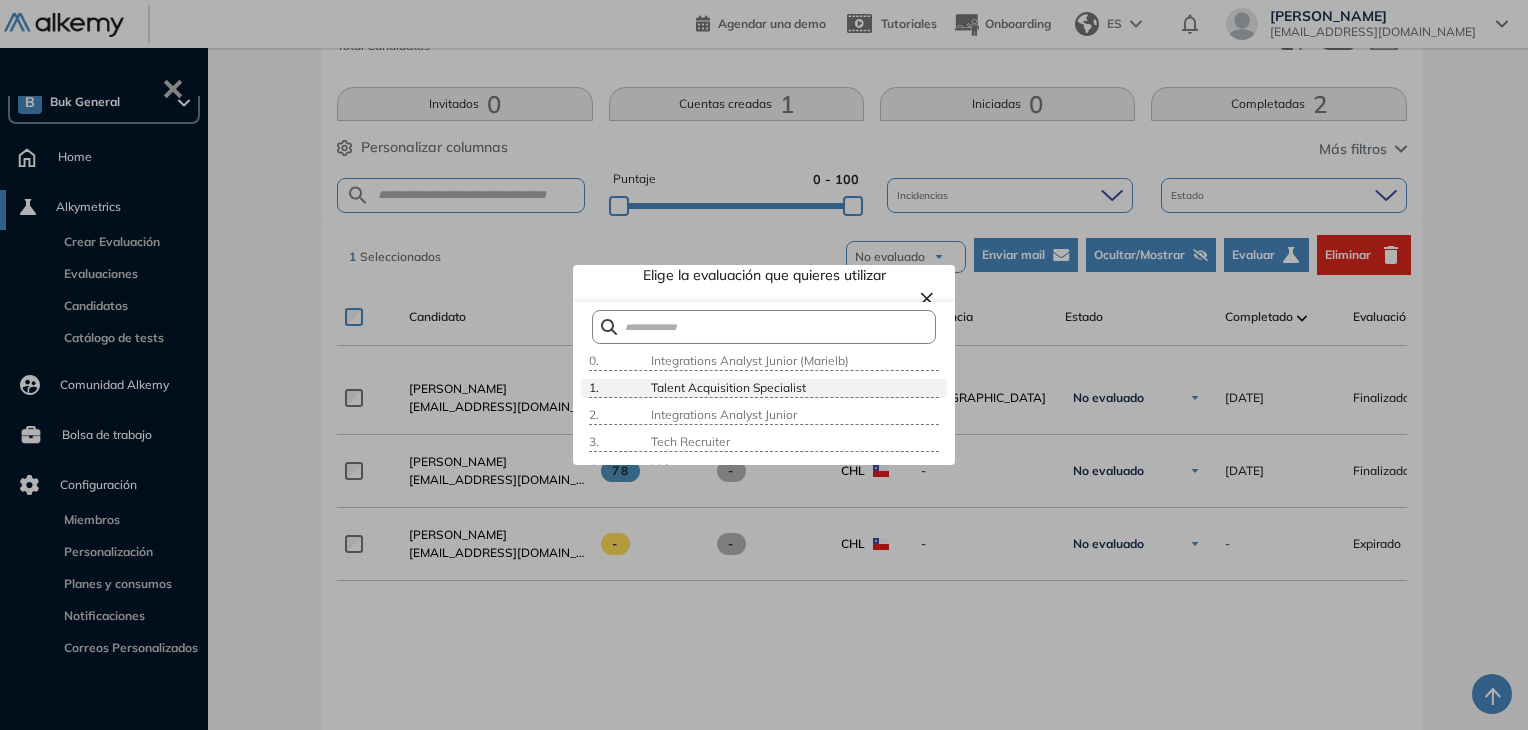 click on "Talent Acquisition Specialist" at bounding box center (726, 387) 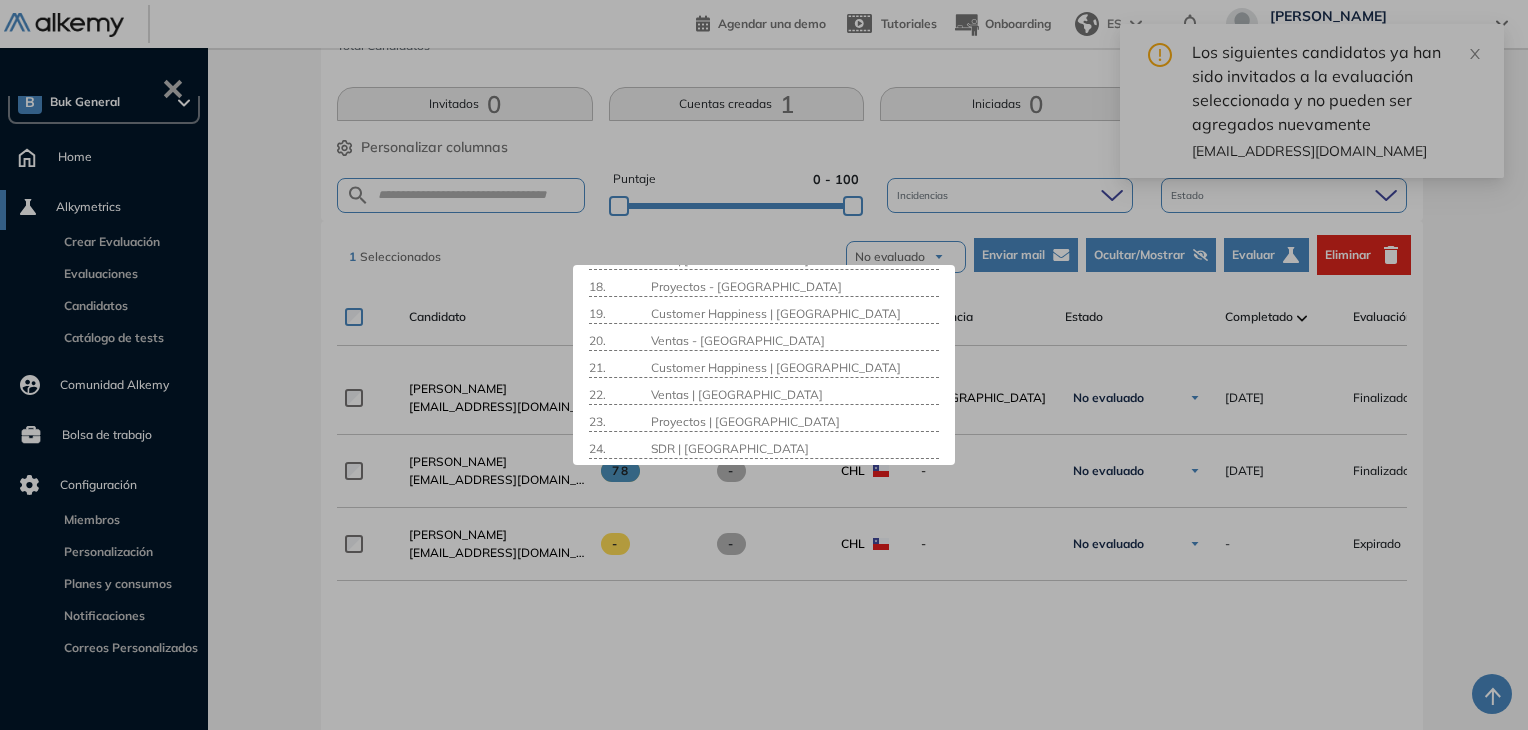 scroll, scrollTop: 668, scrollLeft: 0, axis: vertical 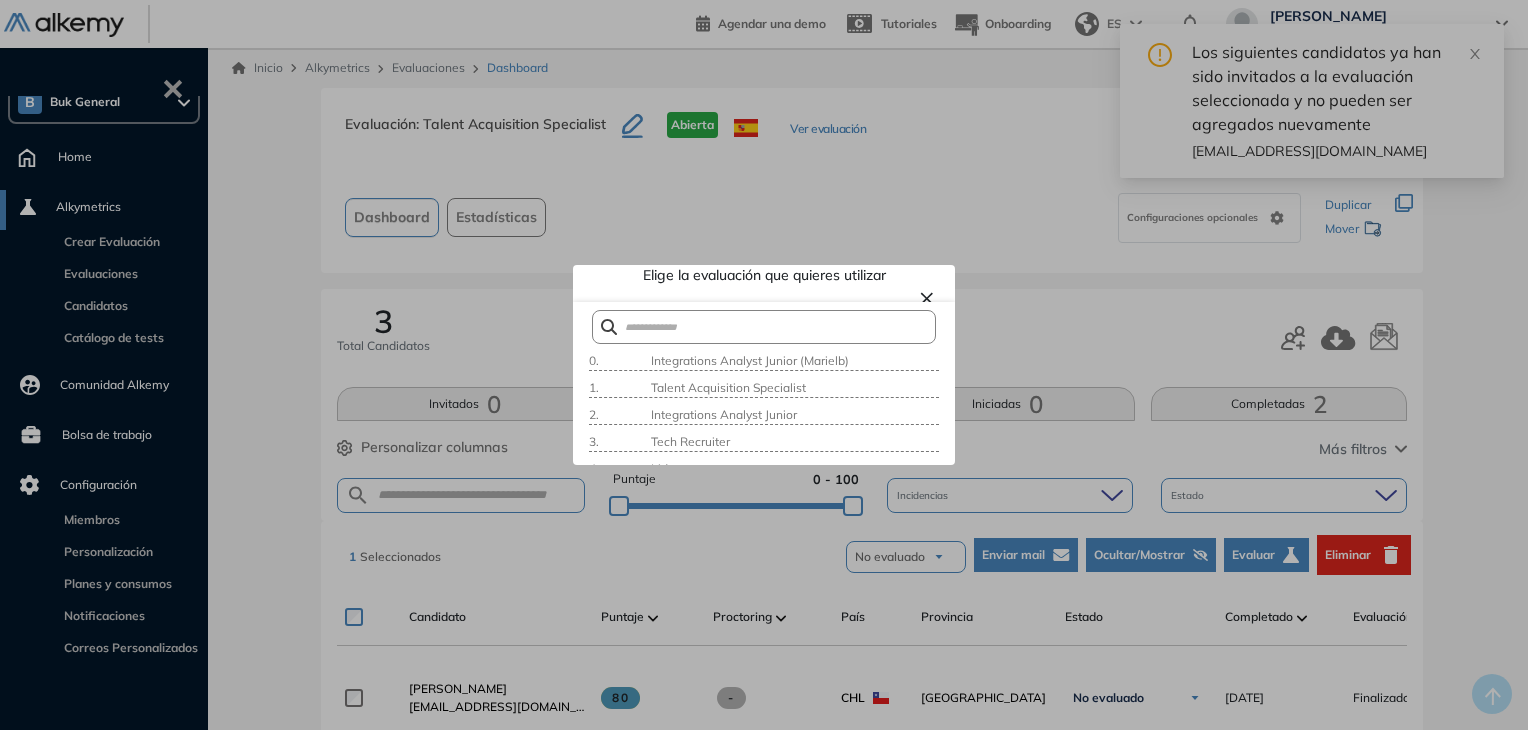 drag, startPoint x: 1477, startPoint y: 58, endPoint x: 1119, endPoint y: 130, distance: 365.16846 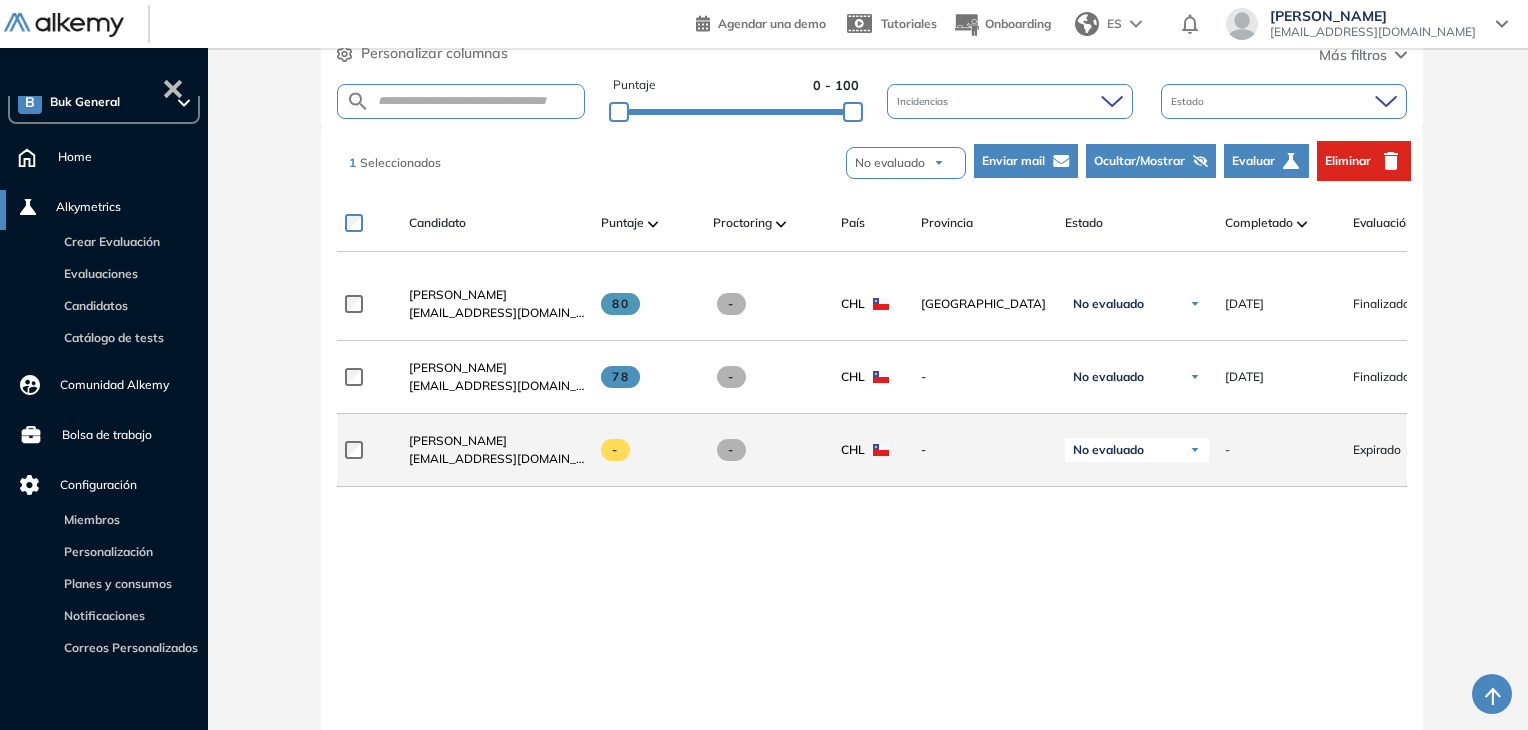 scroll, scrollTop: 400, scrollLeft: 0, axis: vertical 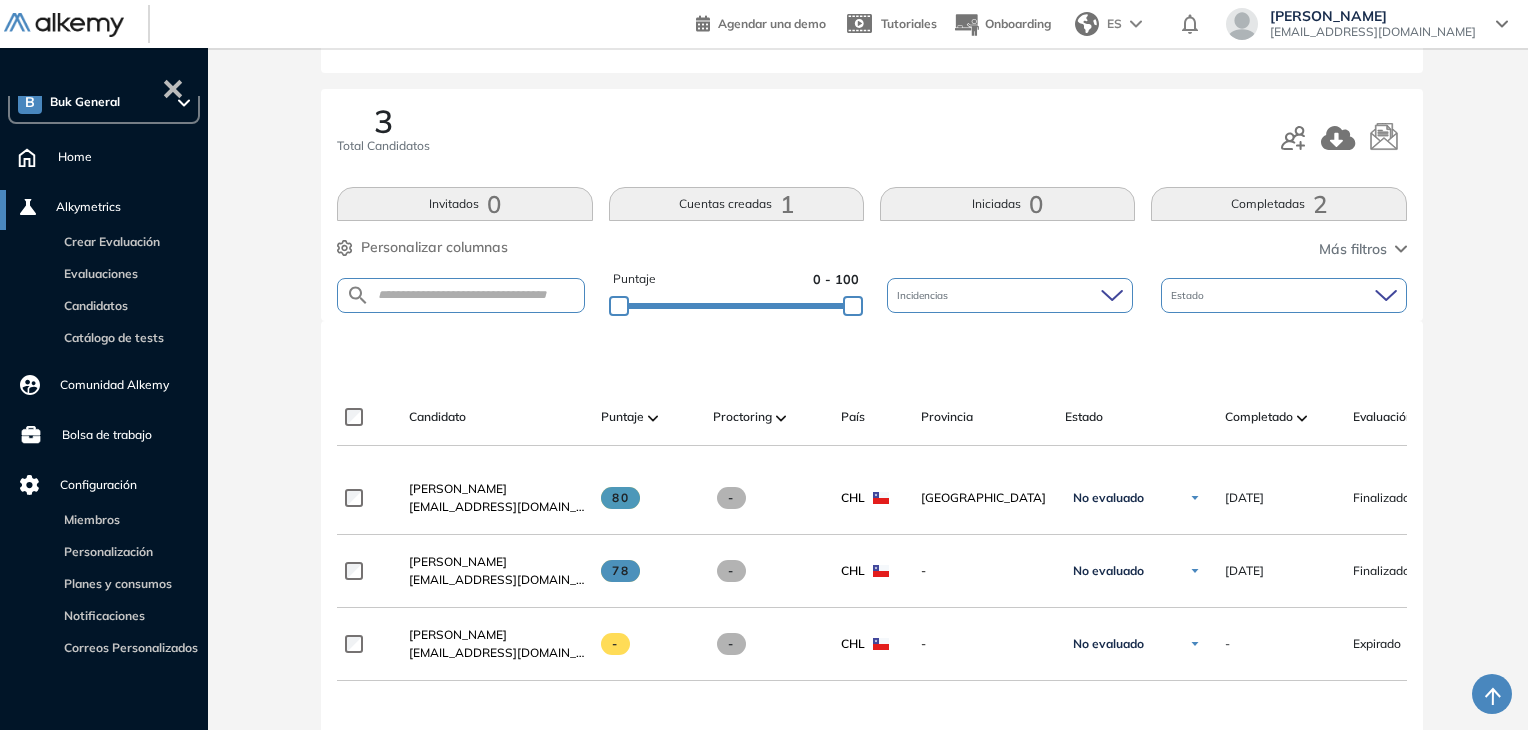 click on "Invitados 0" at bounding box center [464, 204] 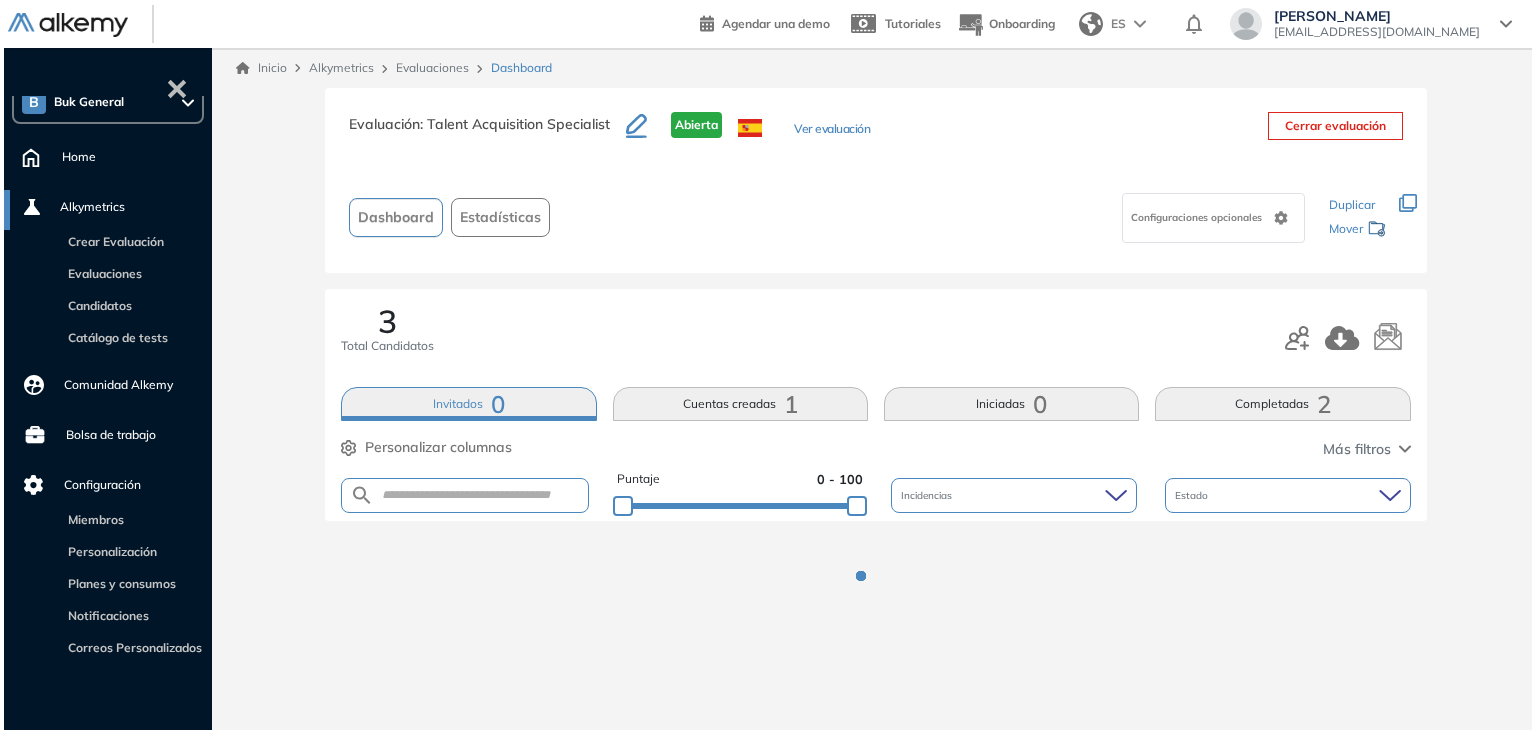scroll, scrollTop: 0, scrollLeft: 0, axis: both 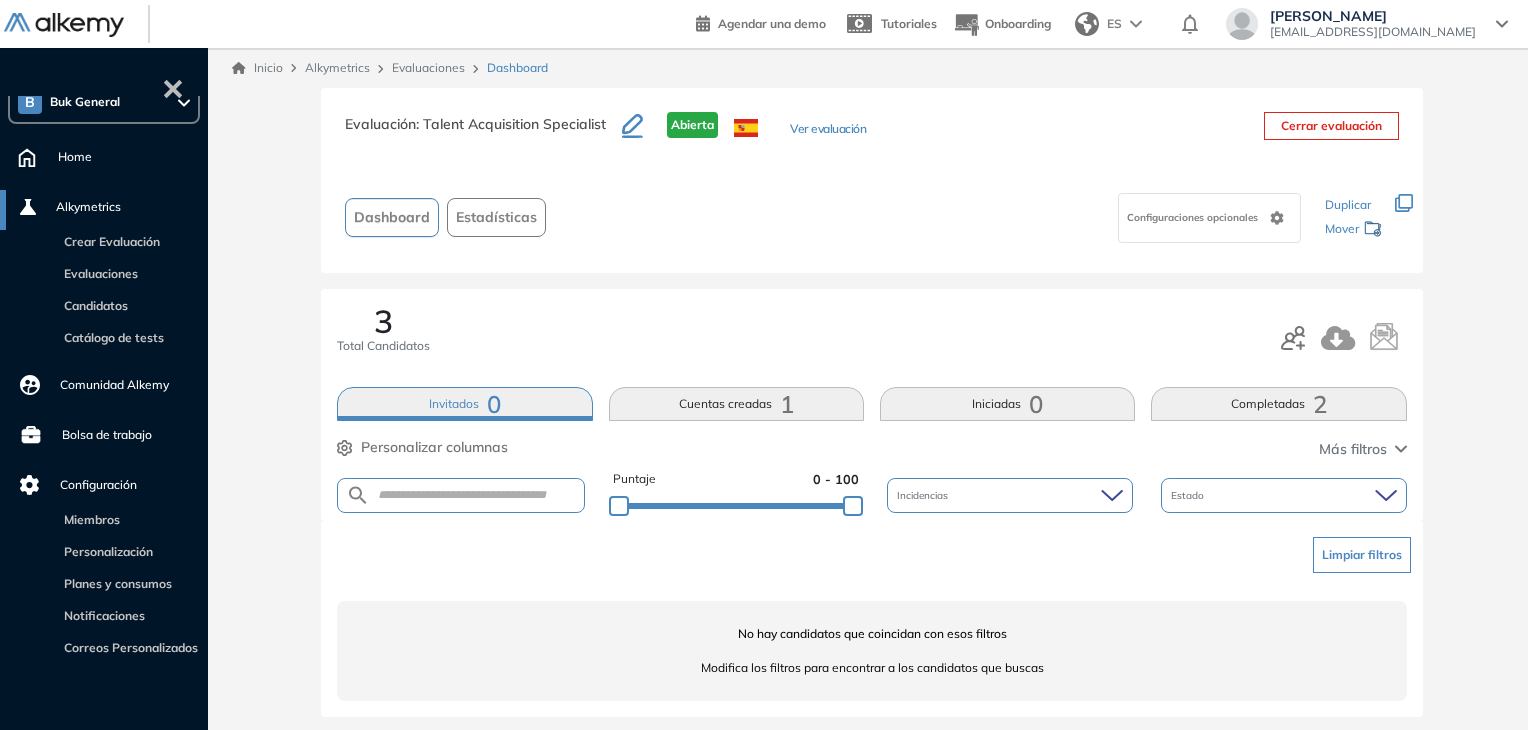 click on "Cuentas creadas 1" at bounding box center [736, 404] 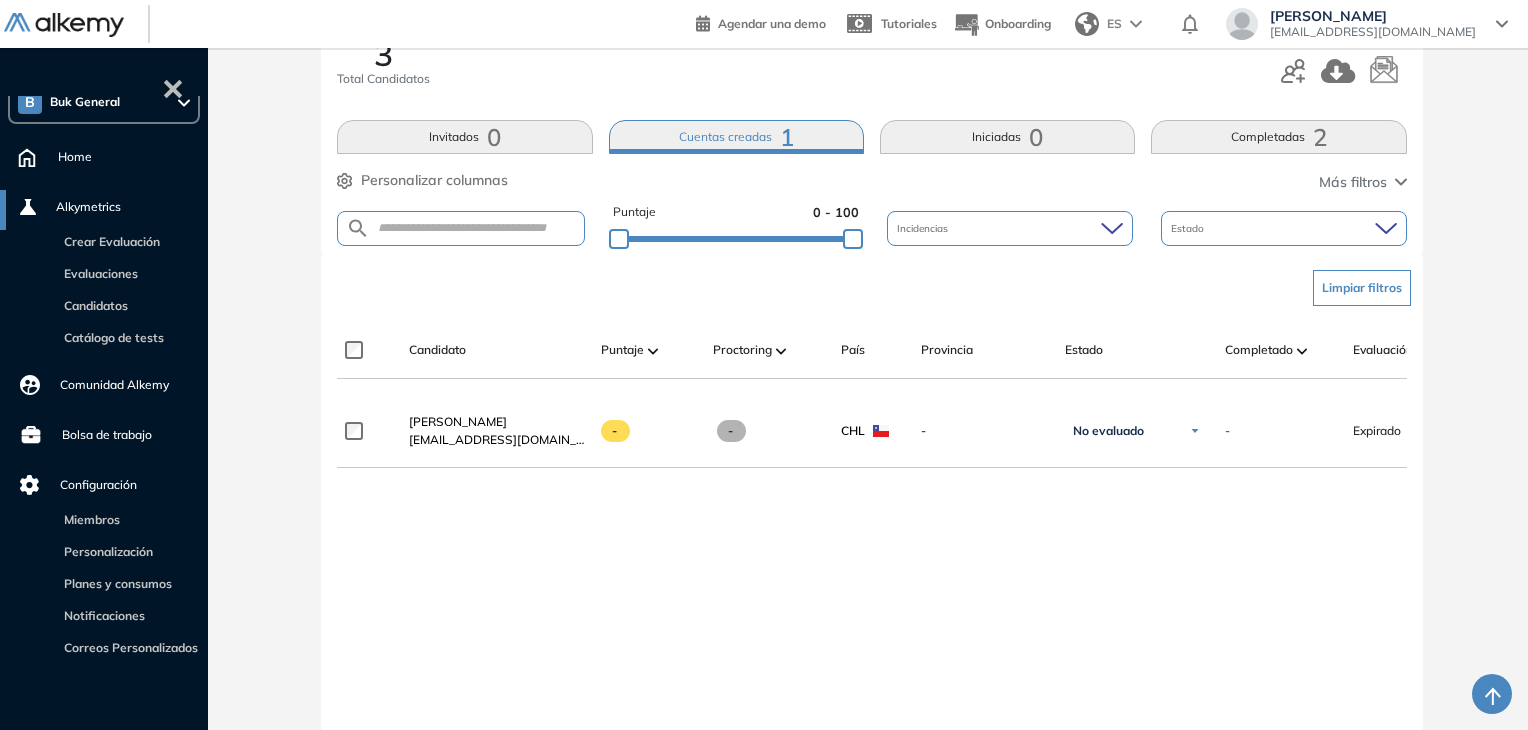 scroll, scrollTop: 300, scrollLeft: 0, axis: vertical 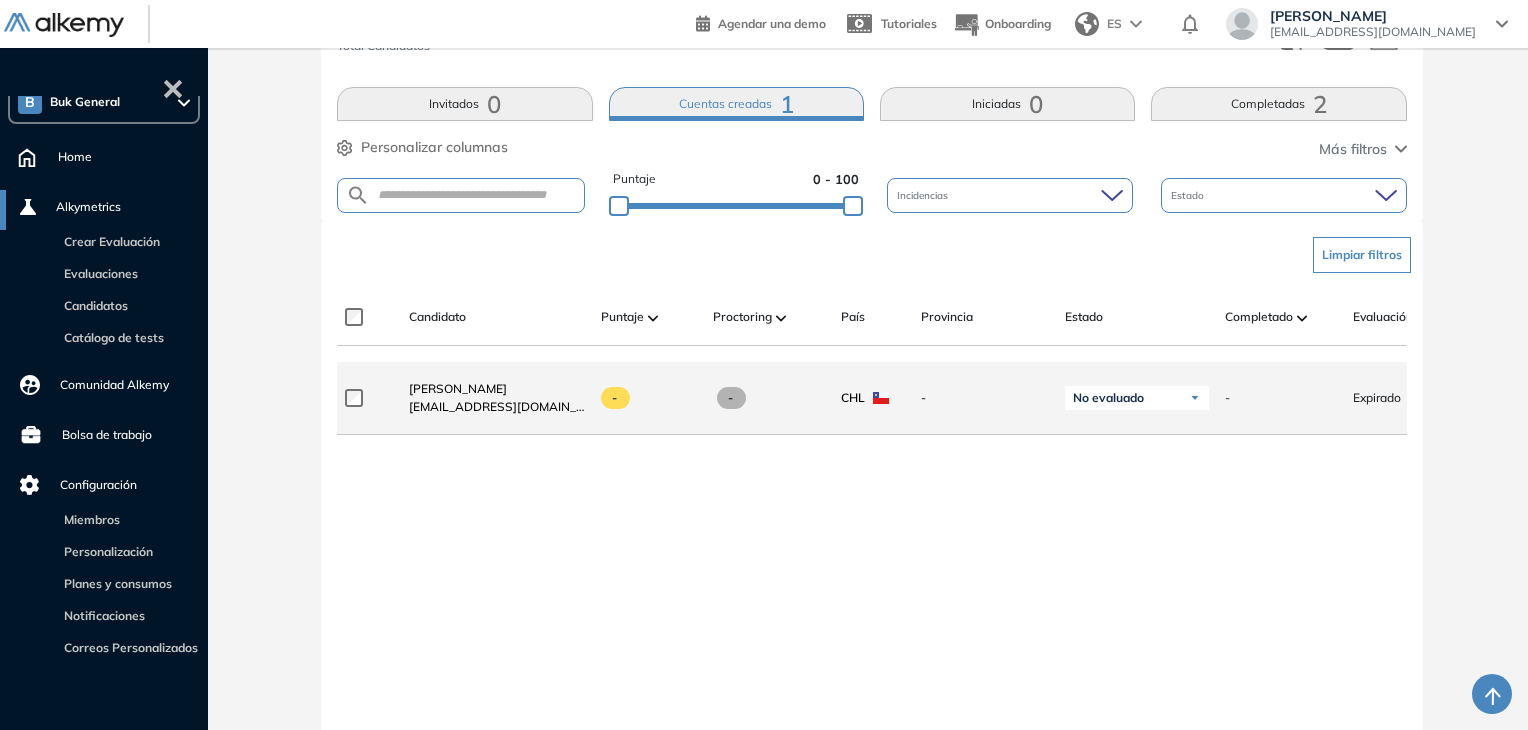 click on "No evaluado" at bounding box center [1137, 398] 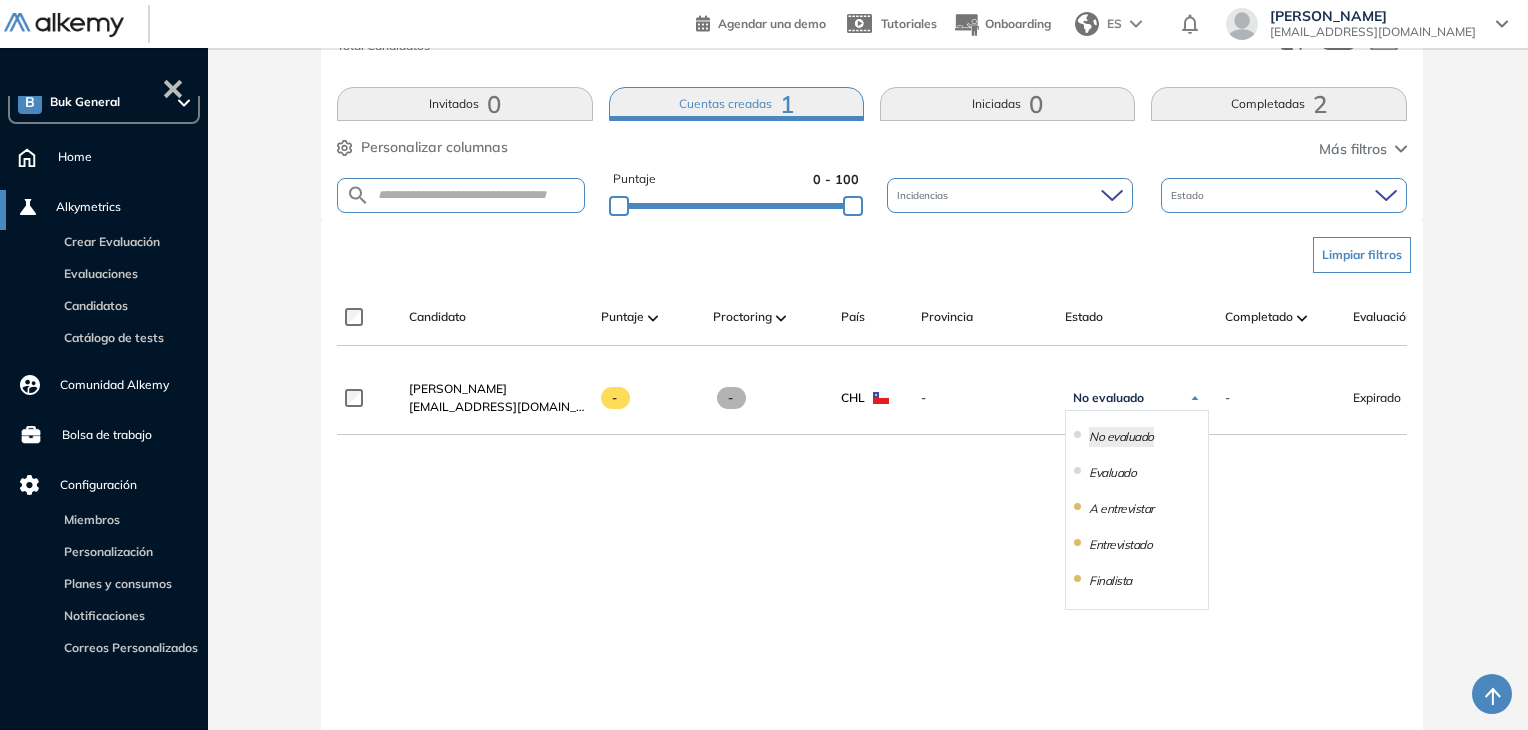 click on "**********" at bounding box center [872, 566] 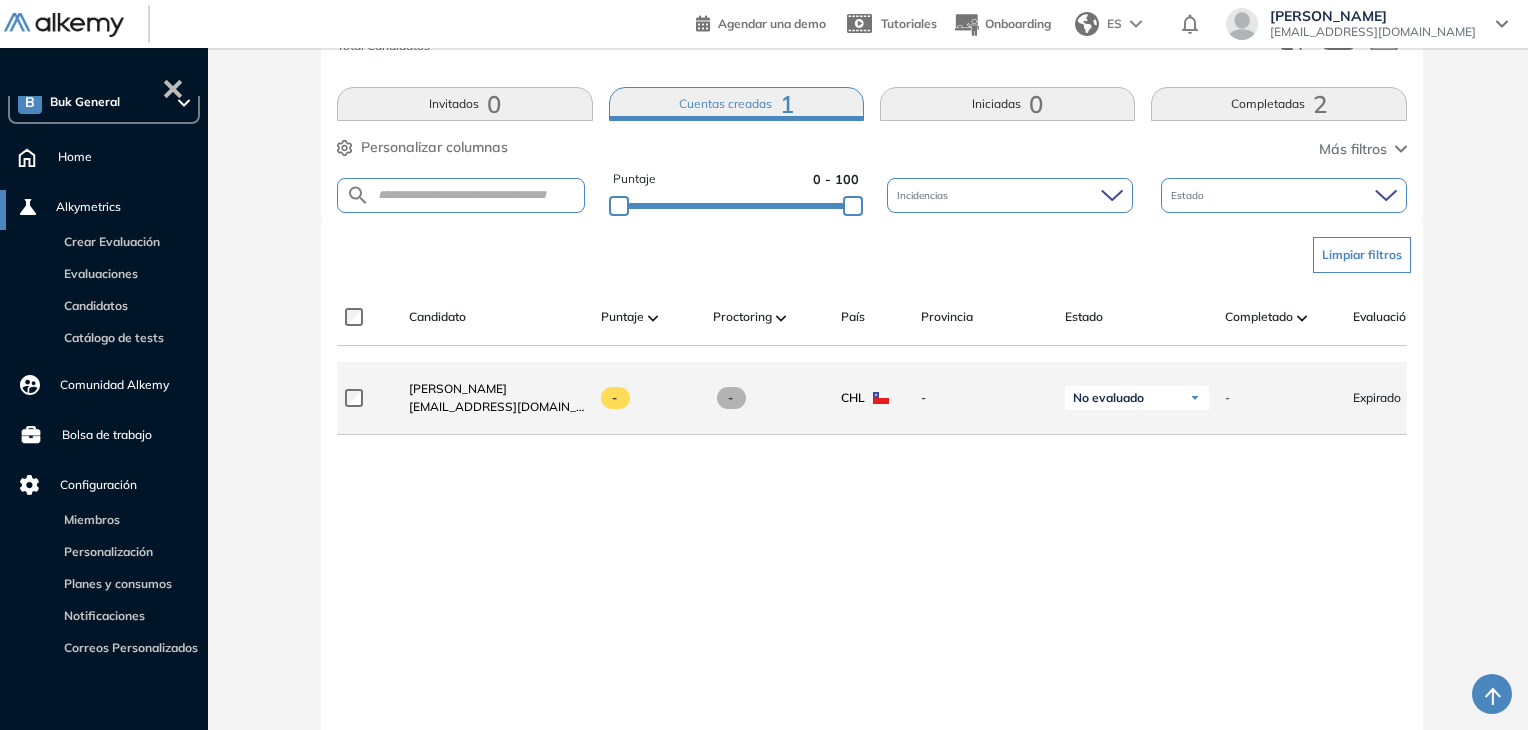 click on "Expirado" at bounding box center [1377, 398] 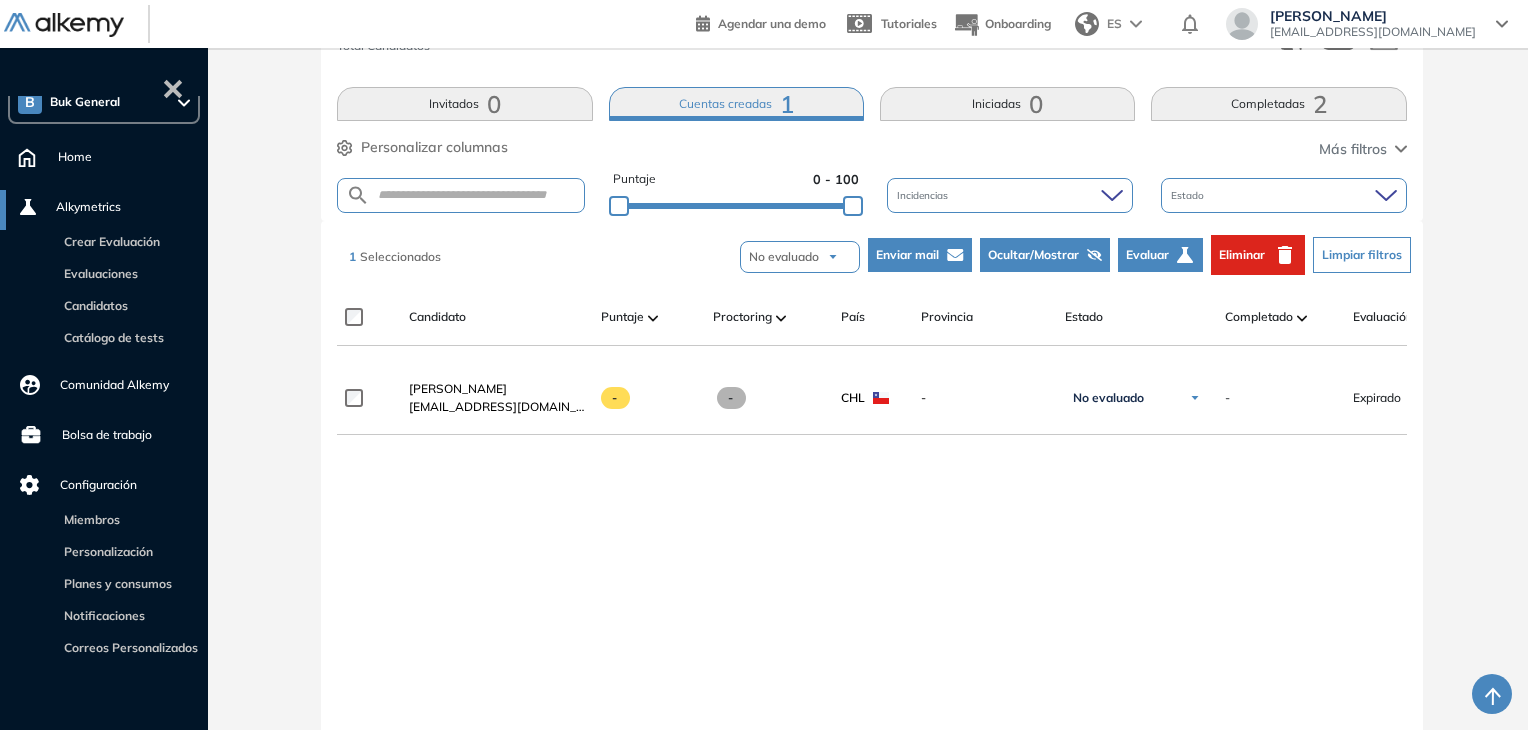 click on "Eliminar" at bounding box center [1242, 255] 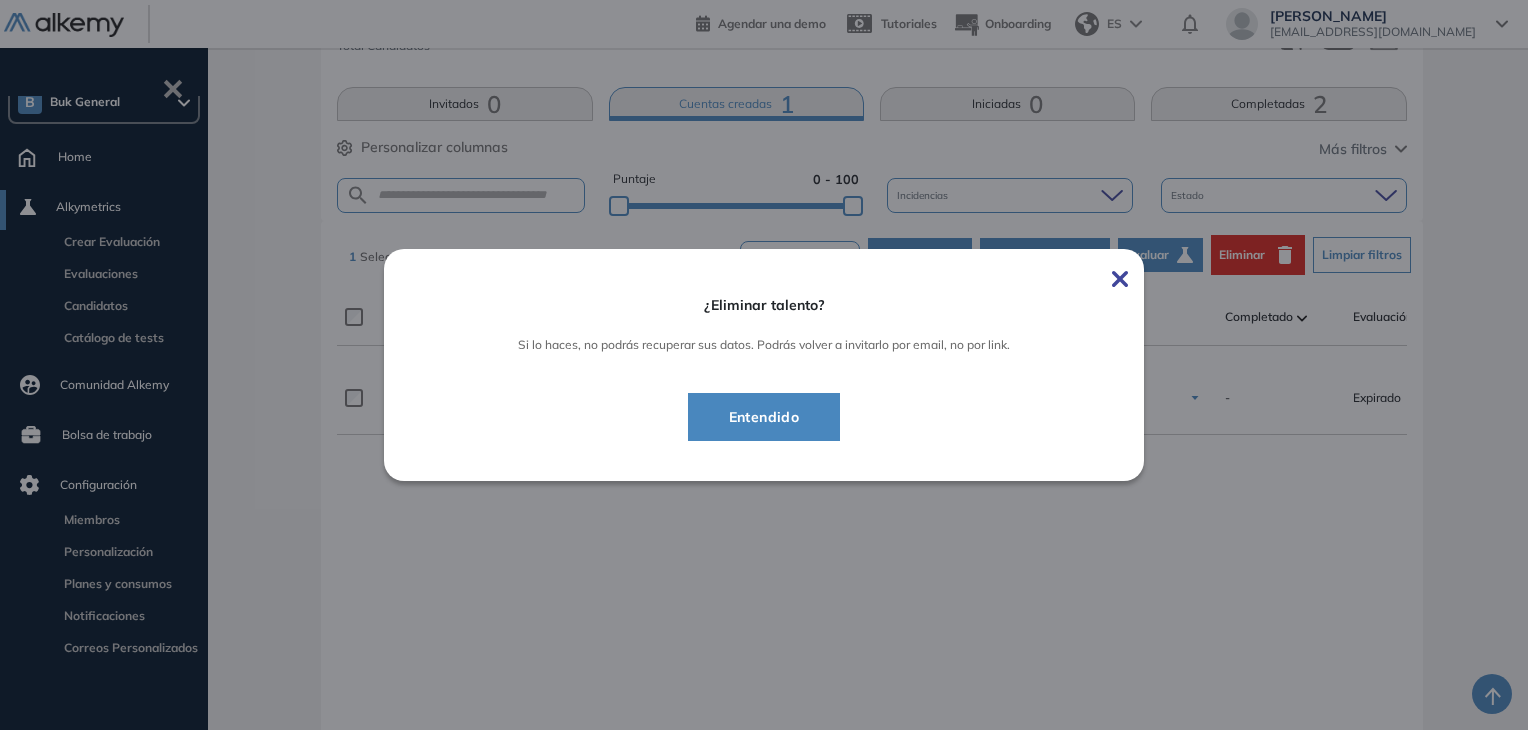click at bounding box center (1120, 279) 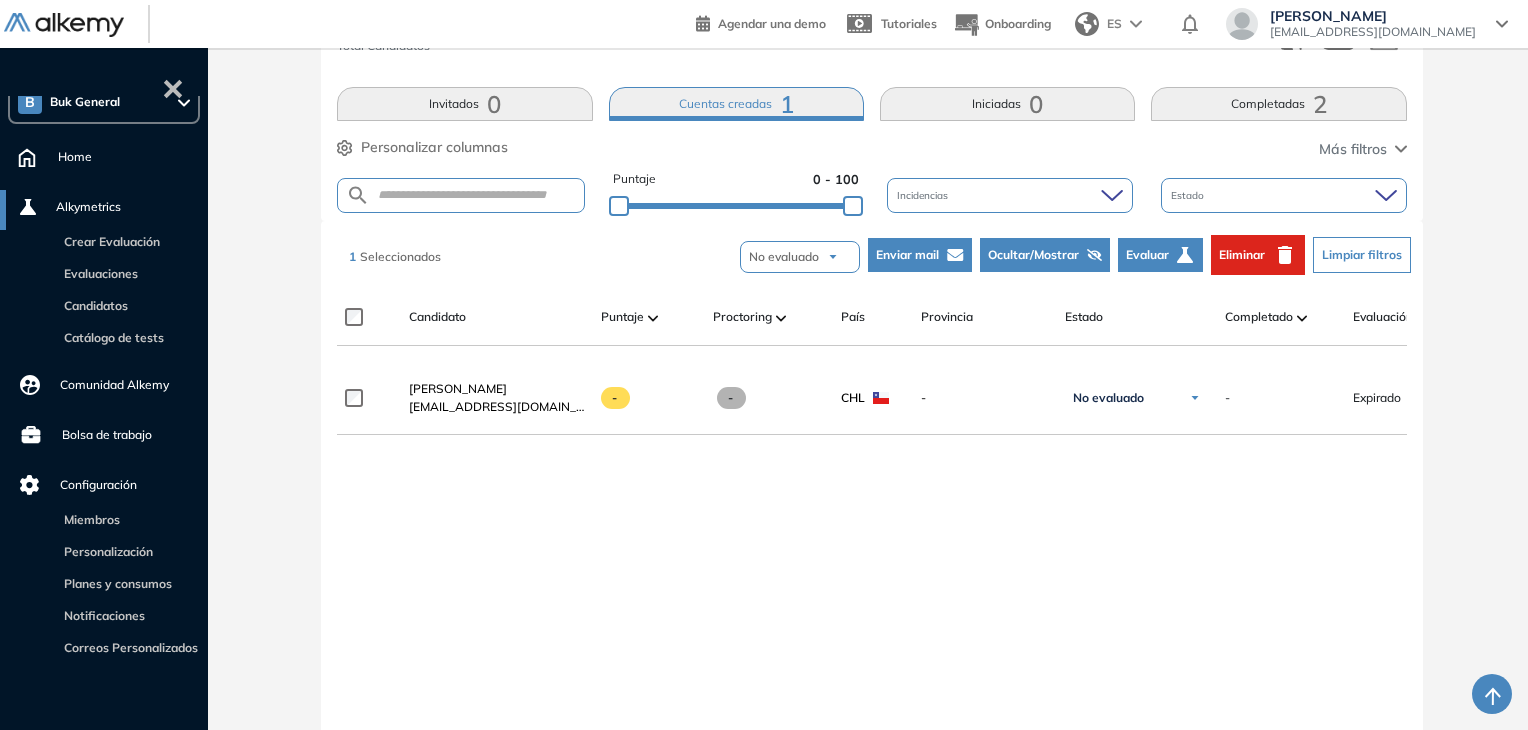 click on "**********" at bounding box center [872, 566] 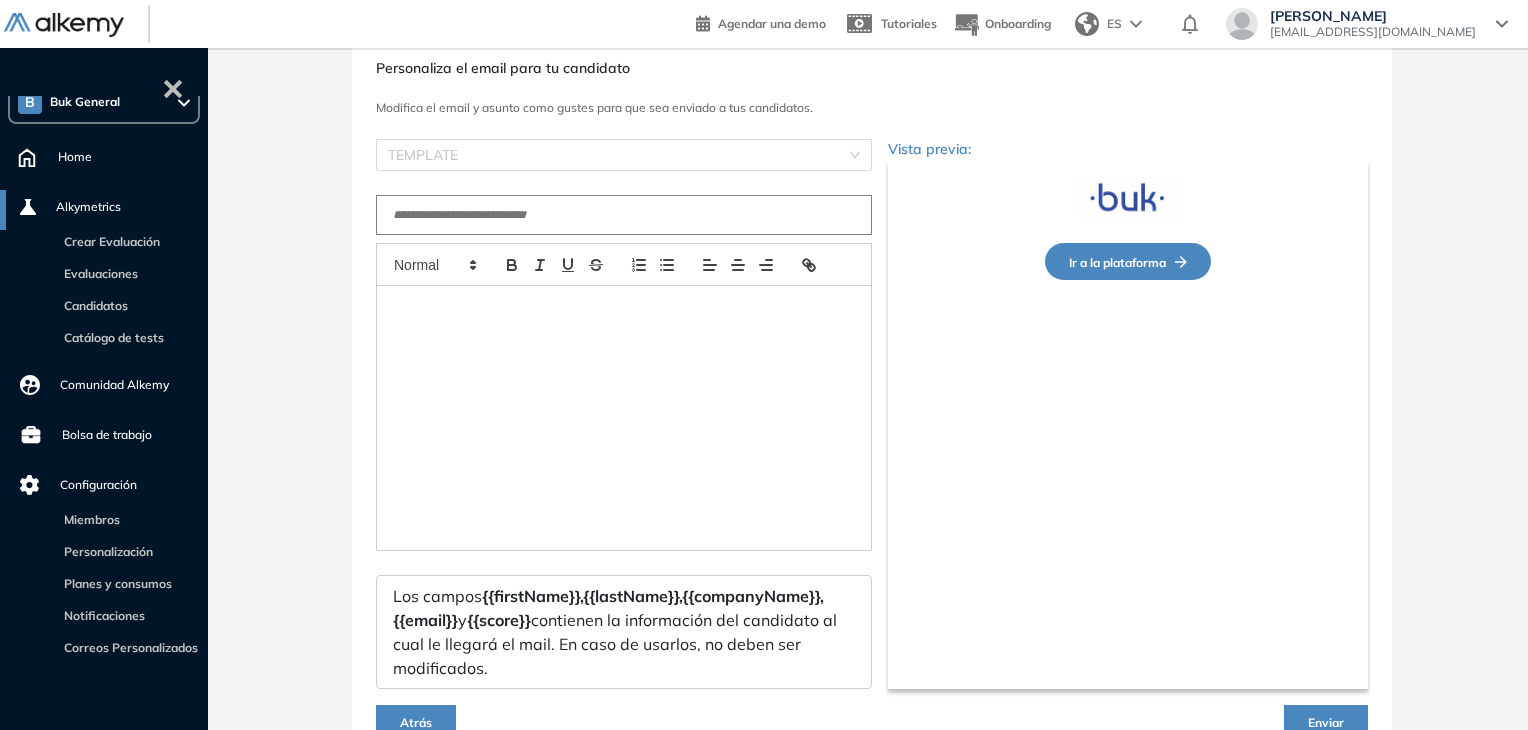 scroll, scrollTop: 172, scrollLeft: 0, axis: vertical 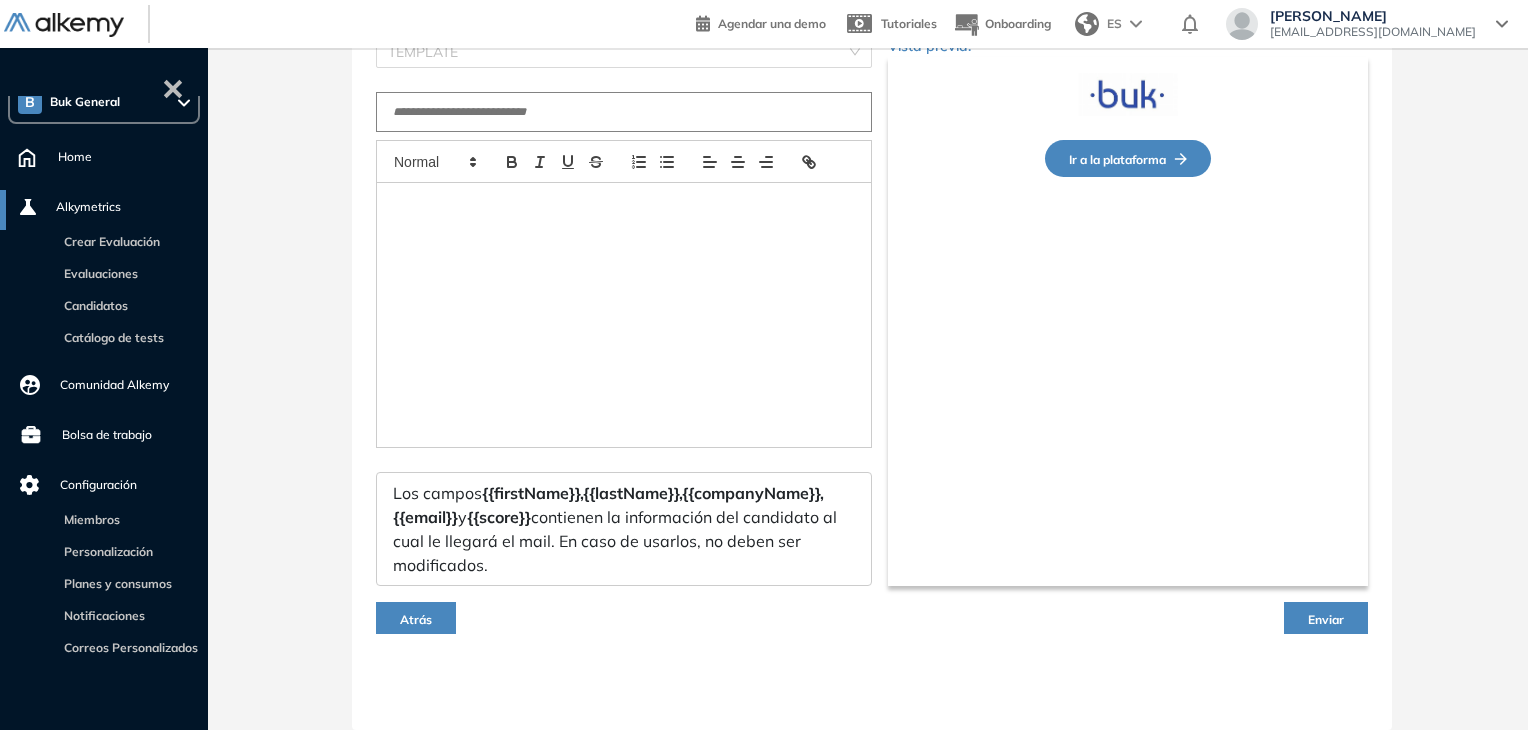 click on "Atrás" at bounding box center [416, 618] 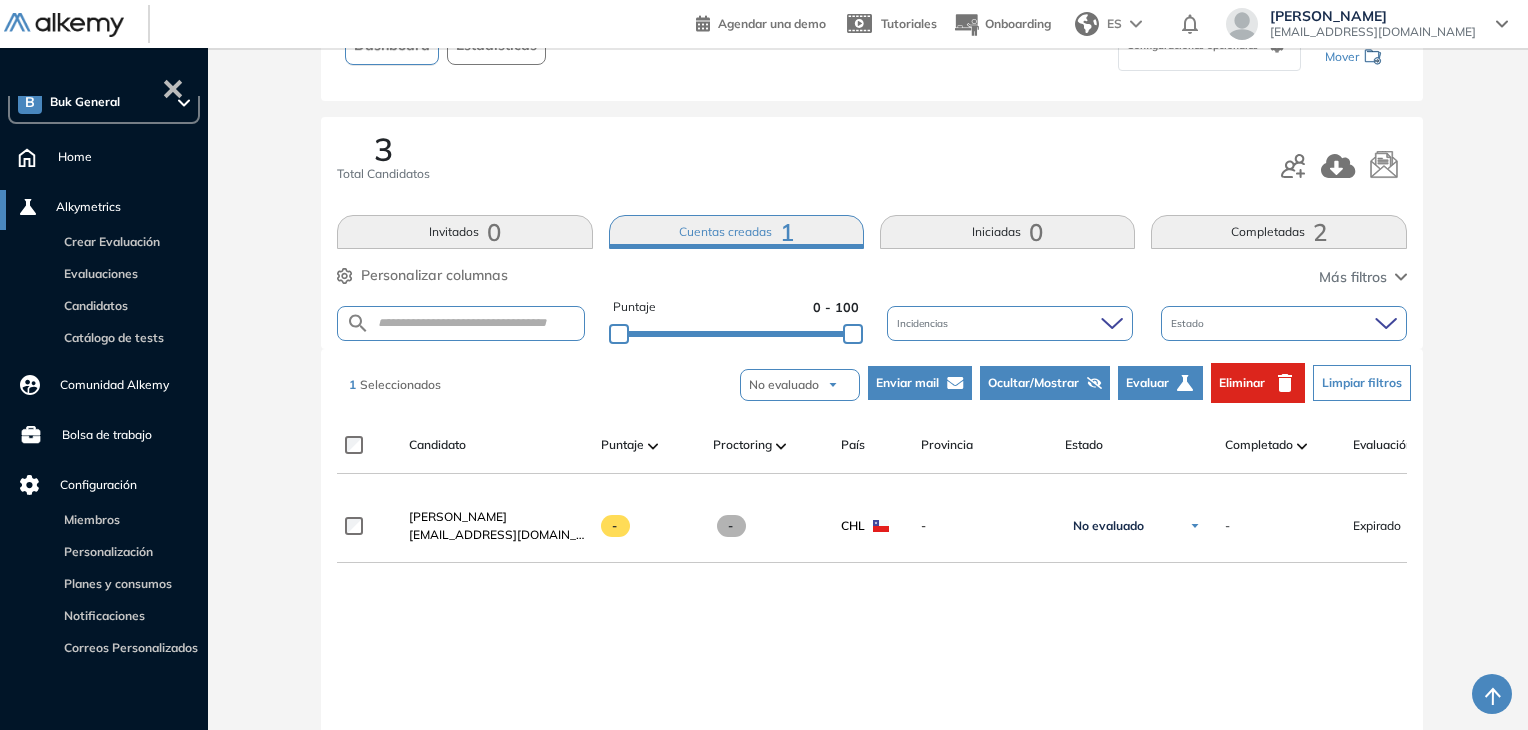 scroll, scrollTop: 0, scrollLeft: 0, axis: both 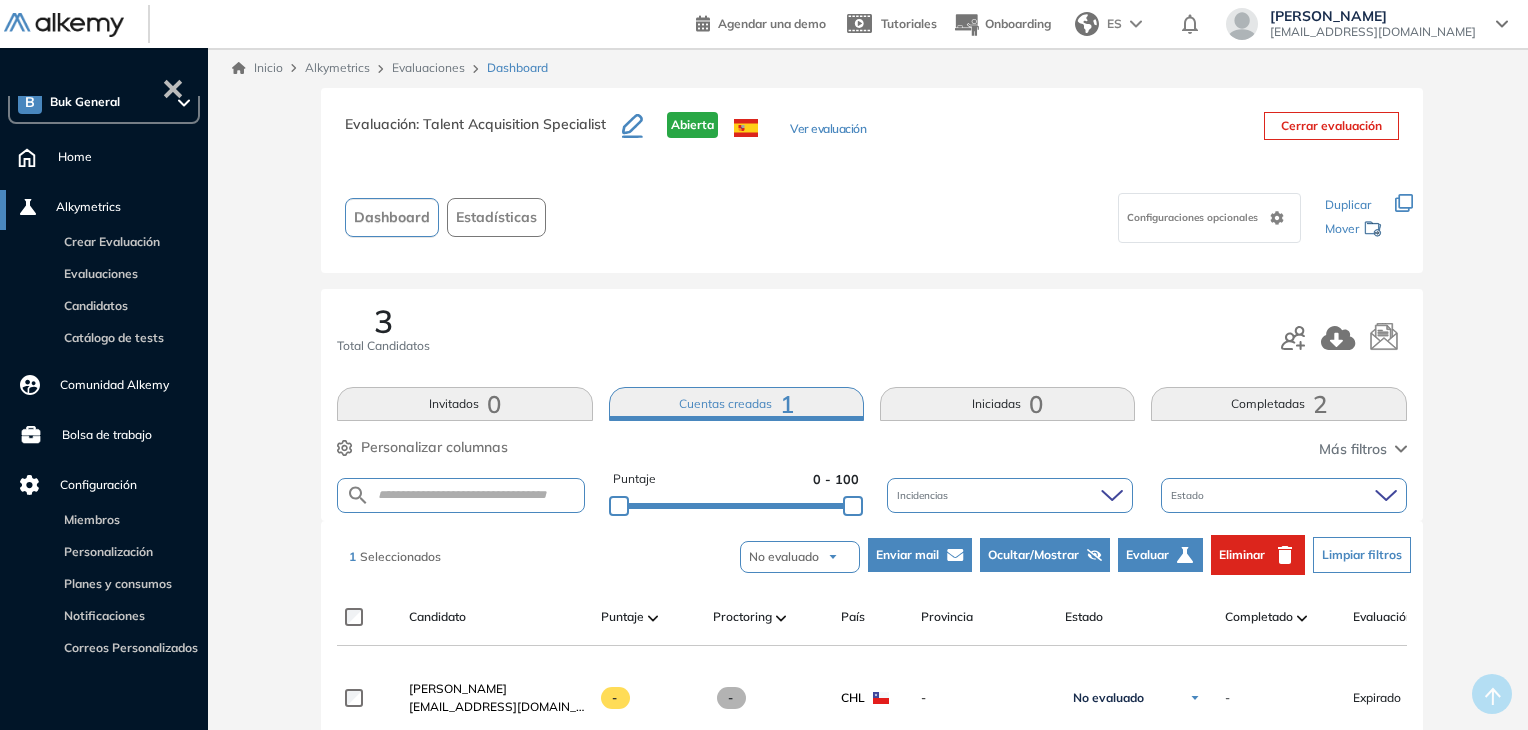 click on "Configuraciones opcionales" at bounding box center (1194, 217) 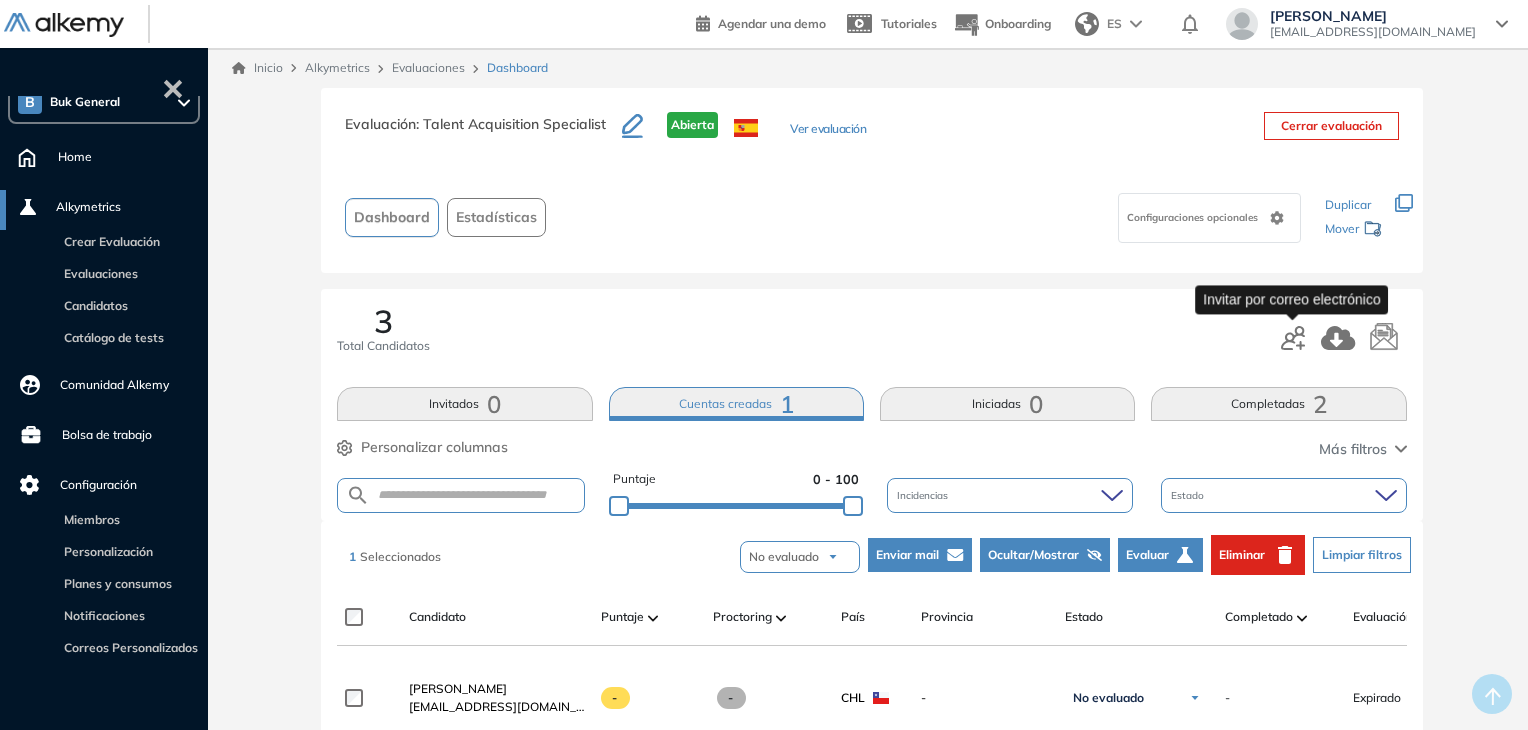 click 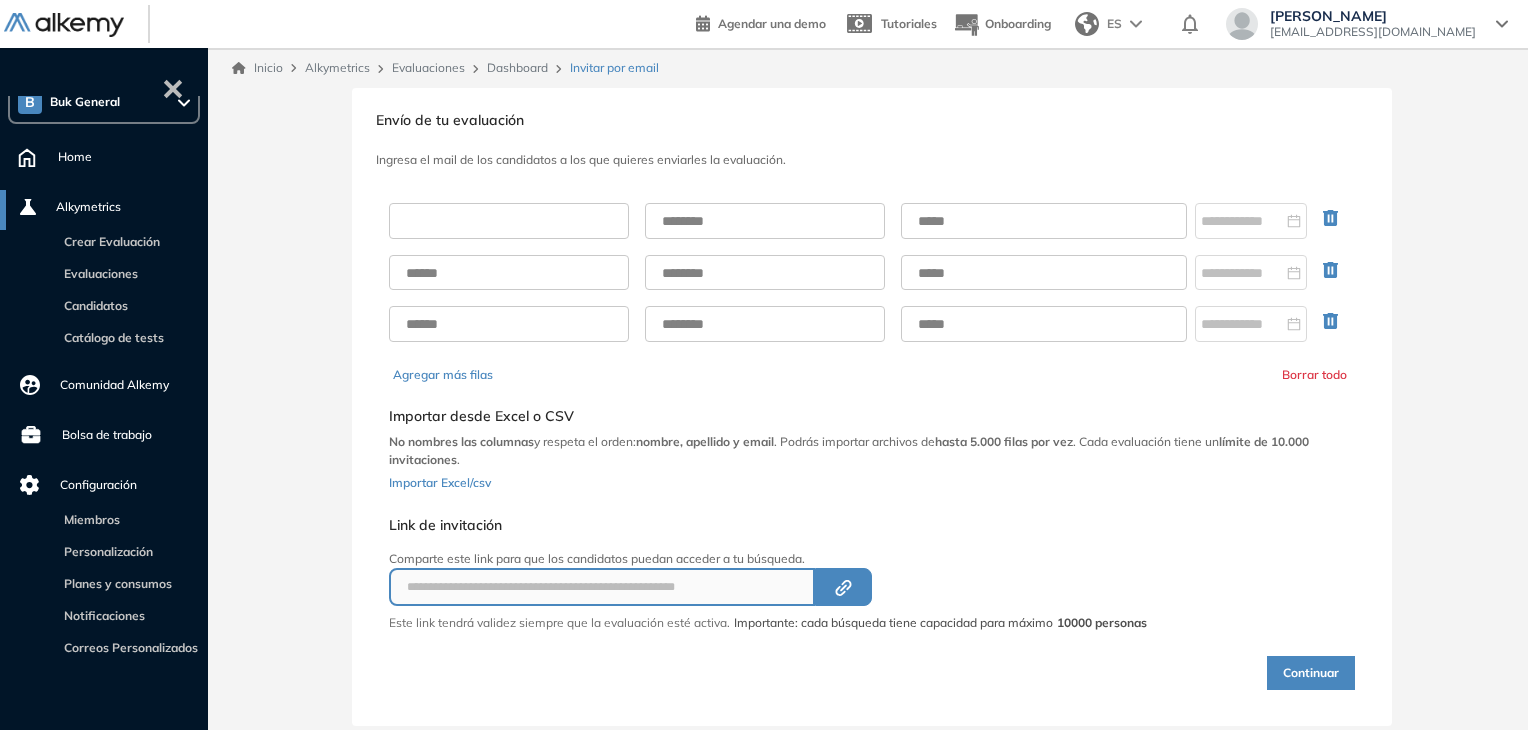 click at bounding box center (509, 221) 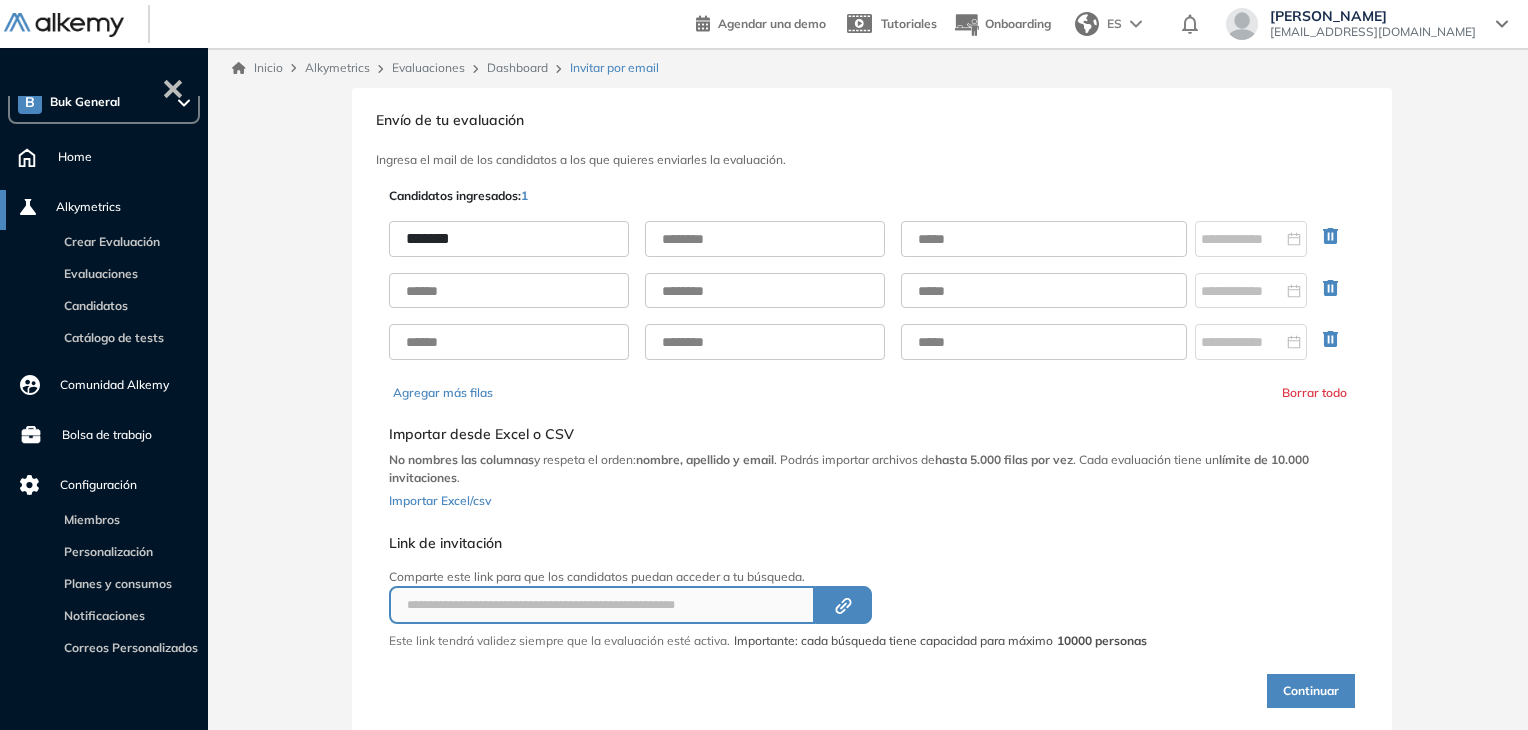 type on "******" 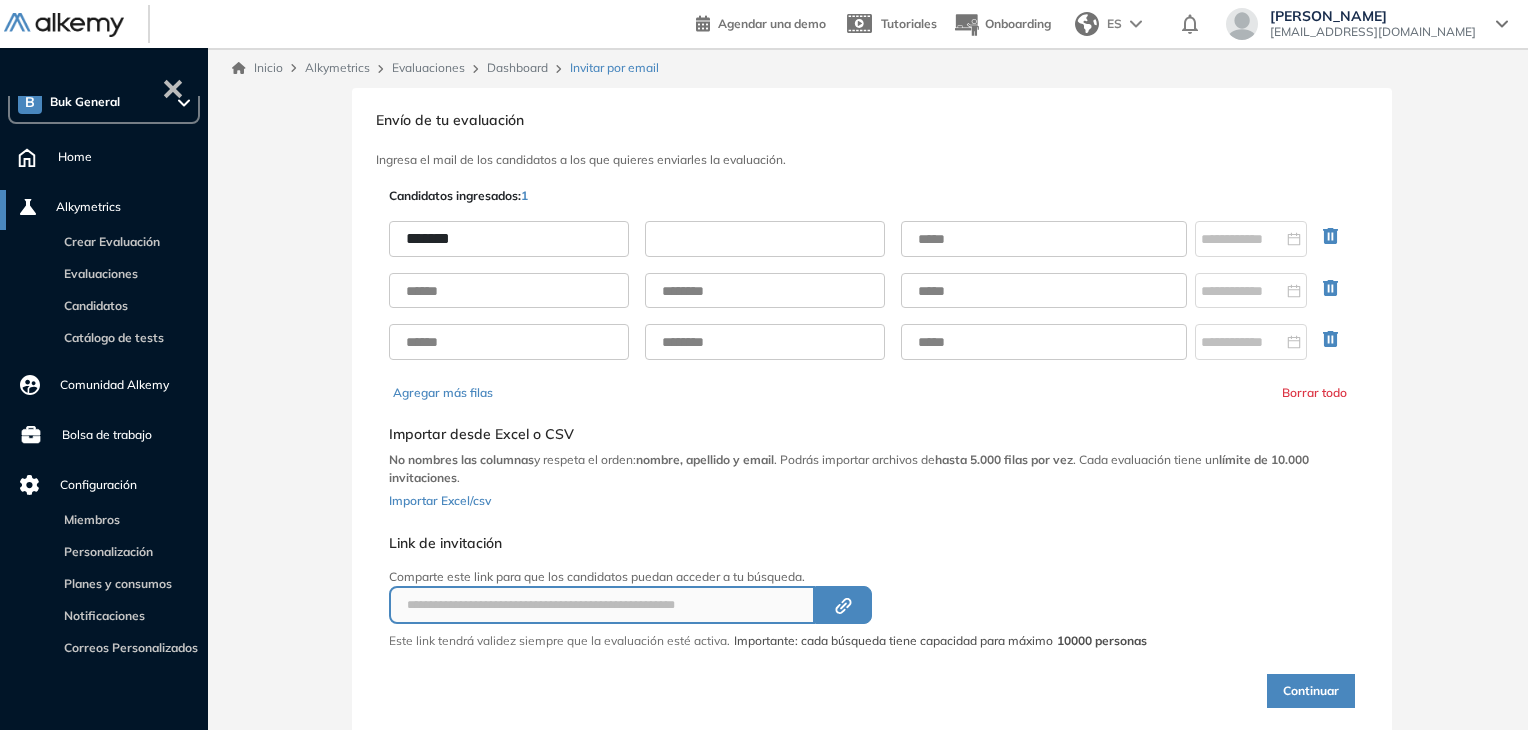click at bounding box center [765, 239] 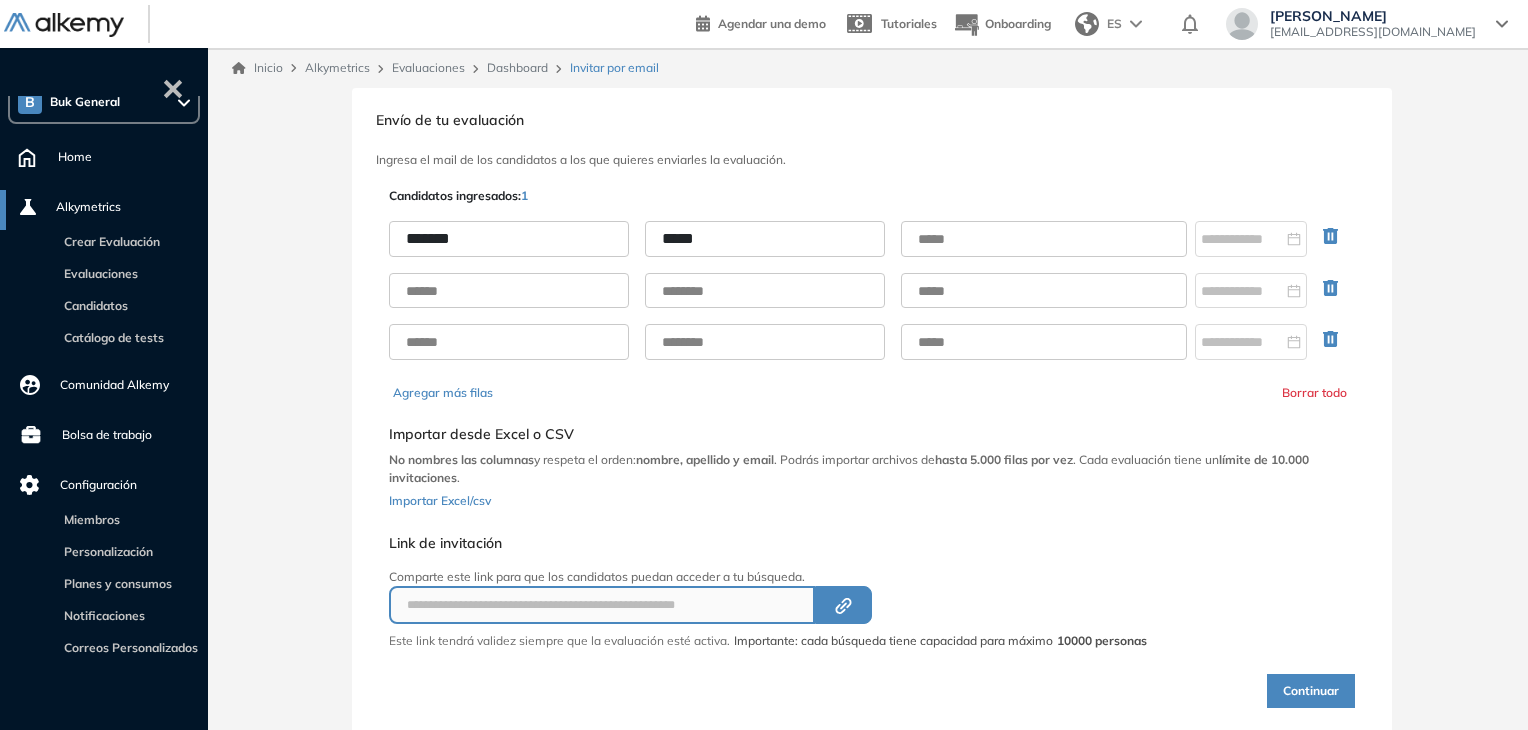 type on "*****" 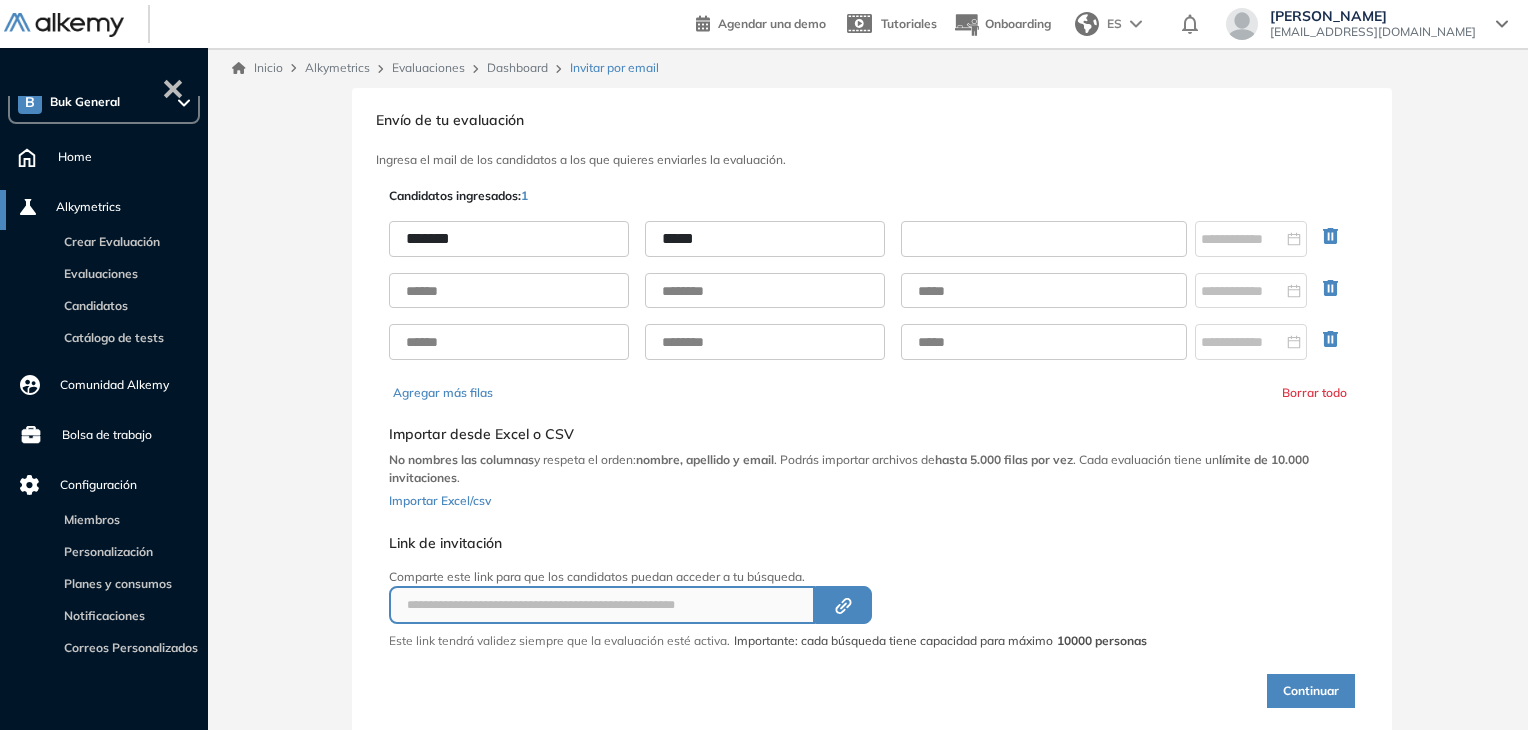 click at bounding box center [1044, 239] 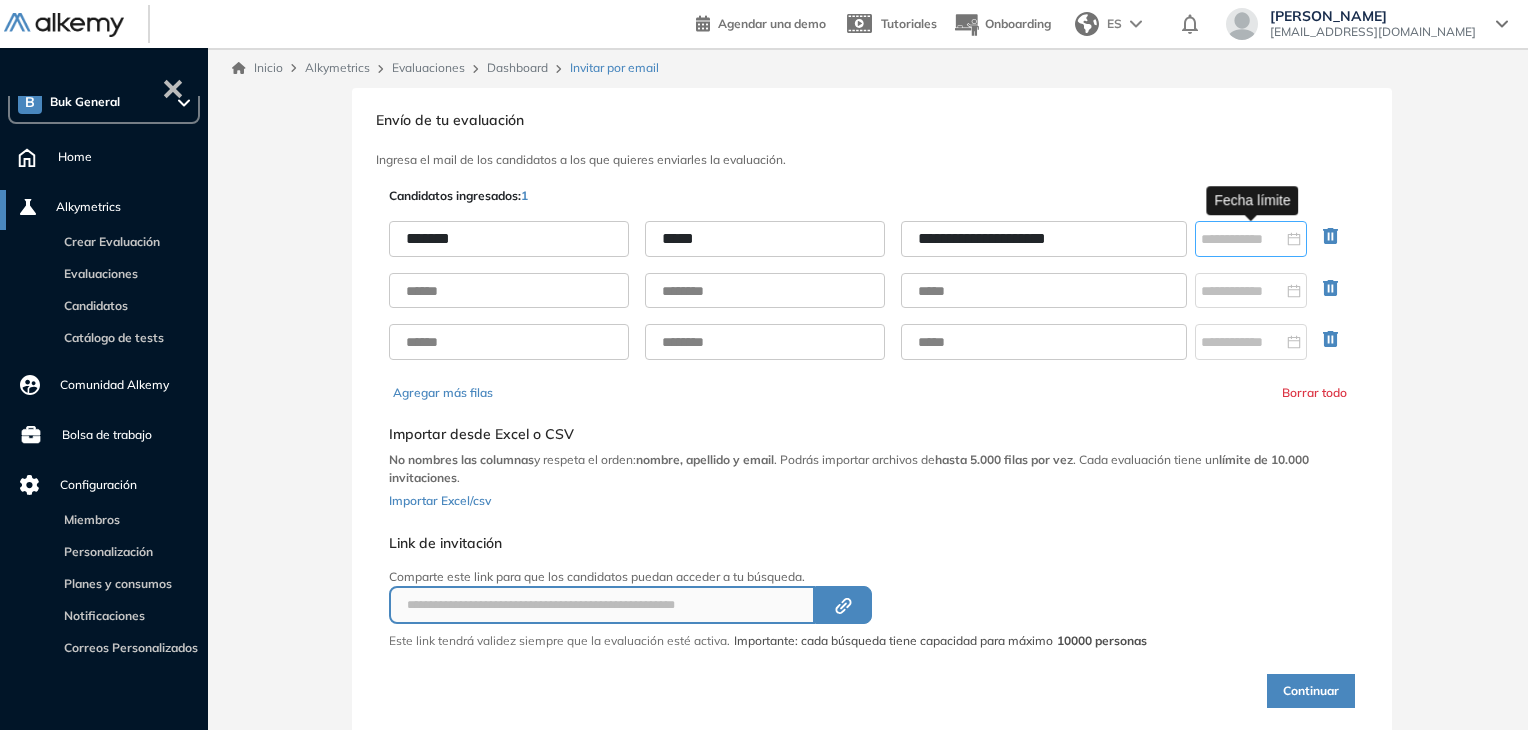 type on "**********" 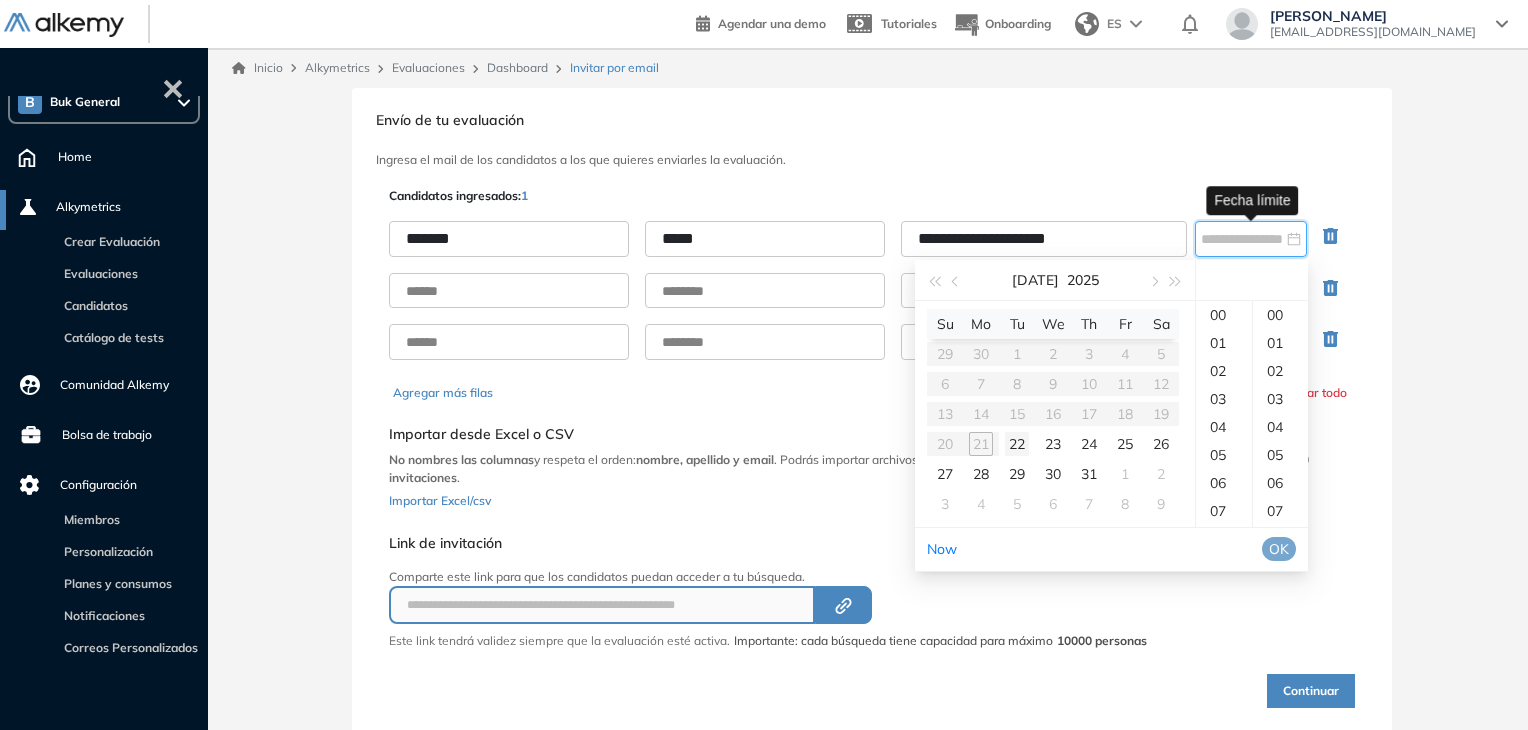 click on "22" at bounding box center [1017, 444] 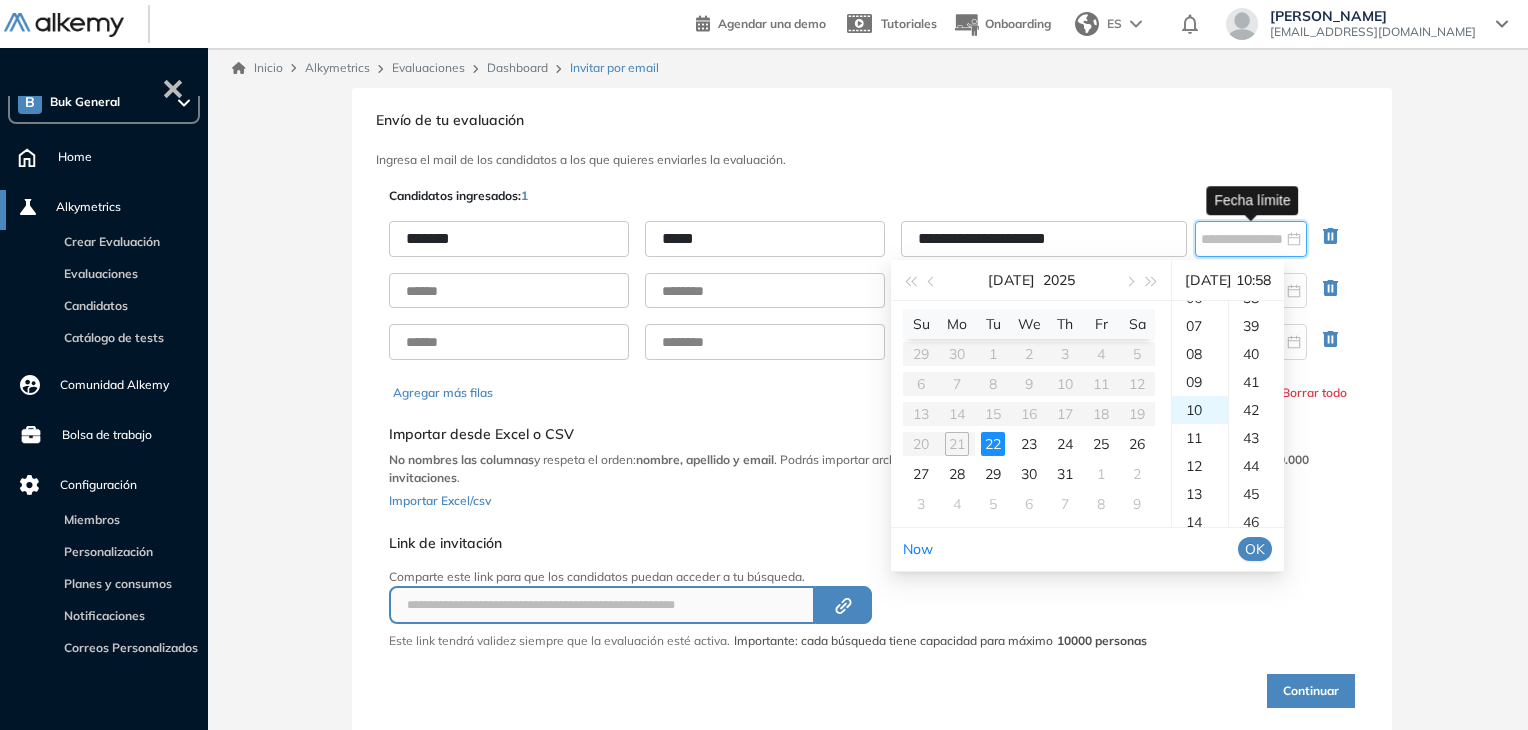 scroll, scrollTop: 280, scrollLeft: 0, axis: vertical 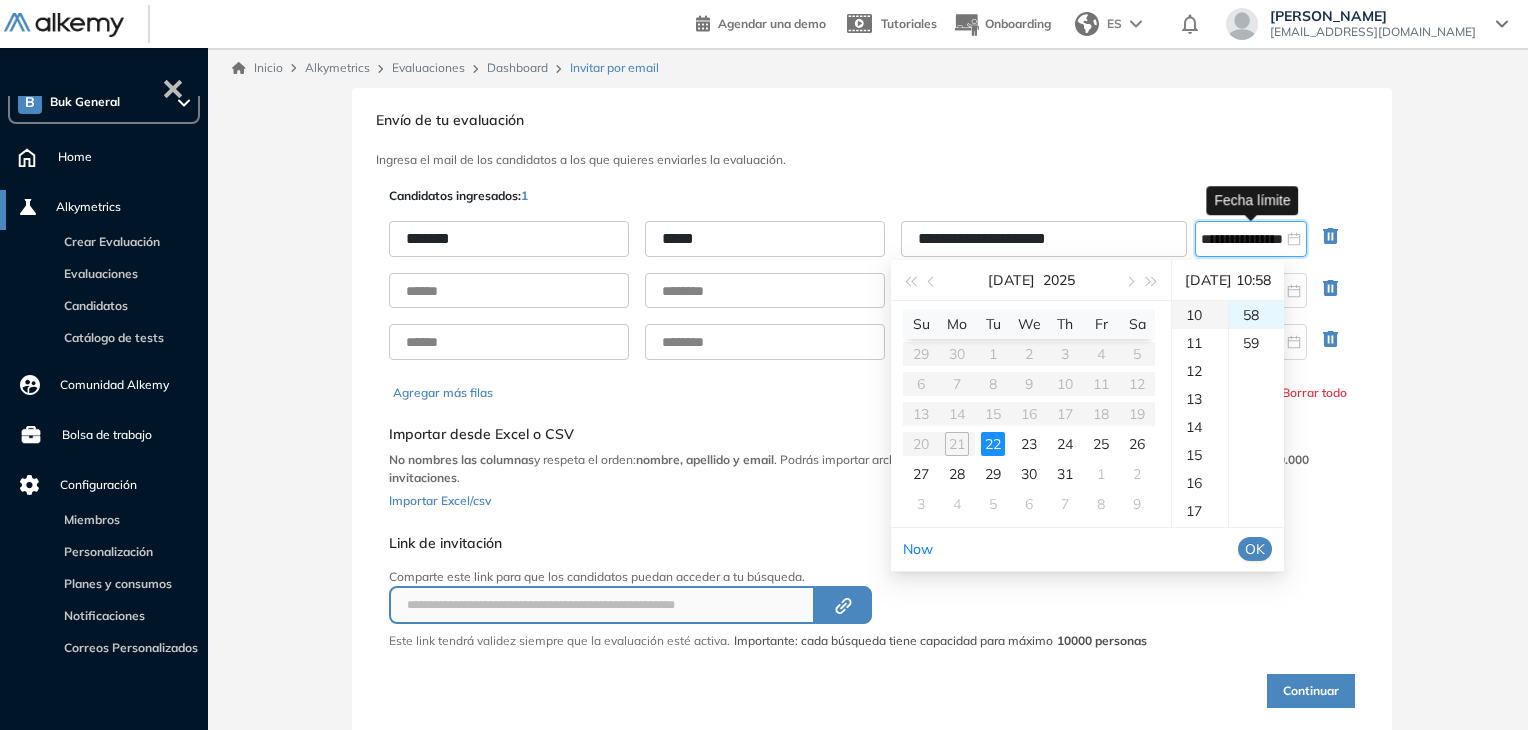 click on "10" at bounding box center [1200, 315] 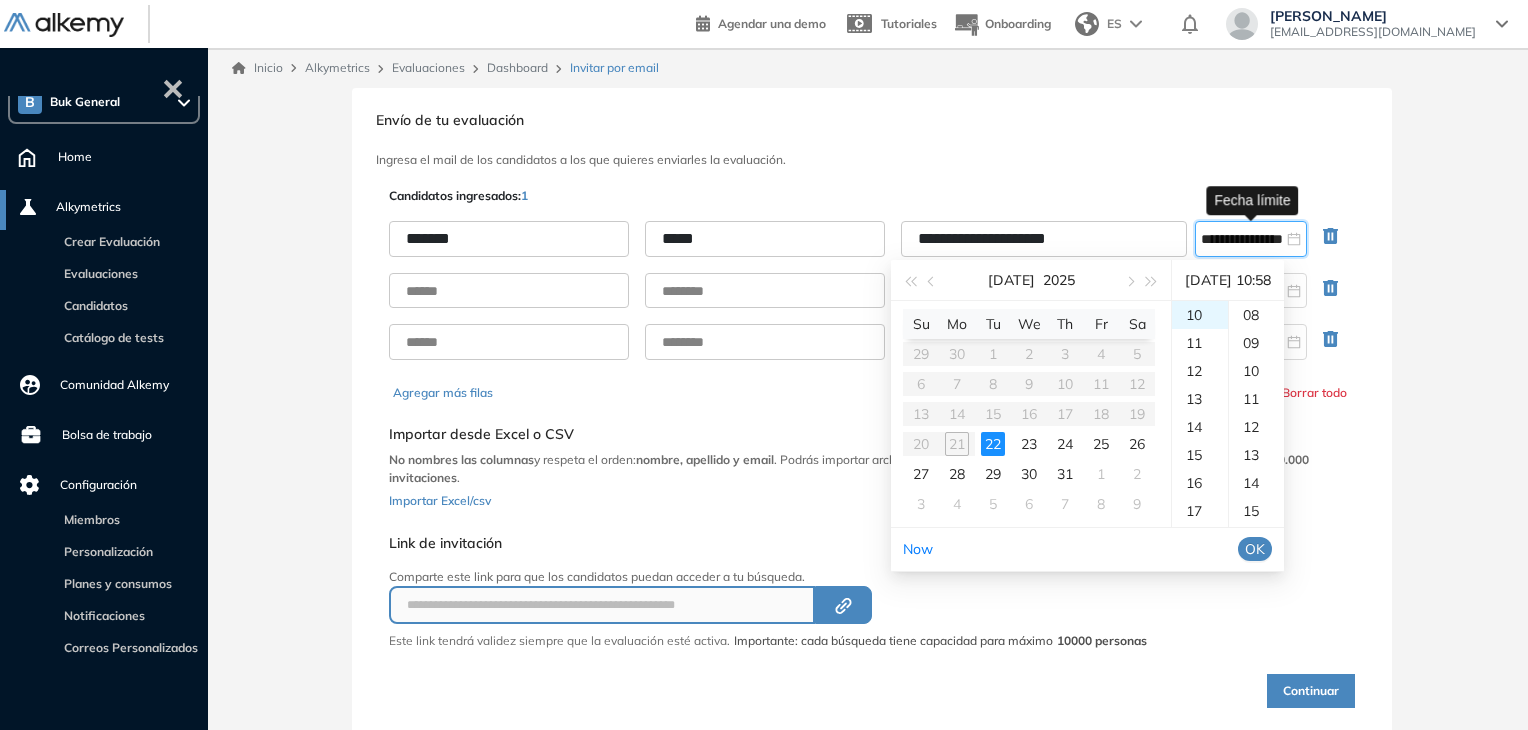 scroll, scrollTop: 0, scrollLeft: 0, axis: both 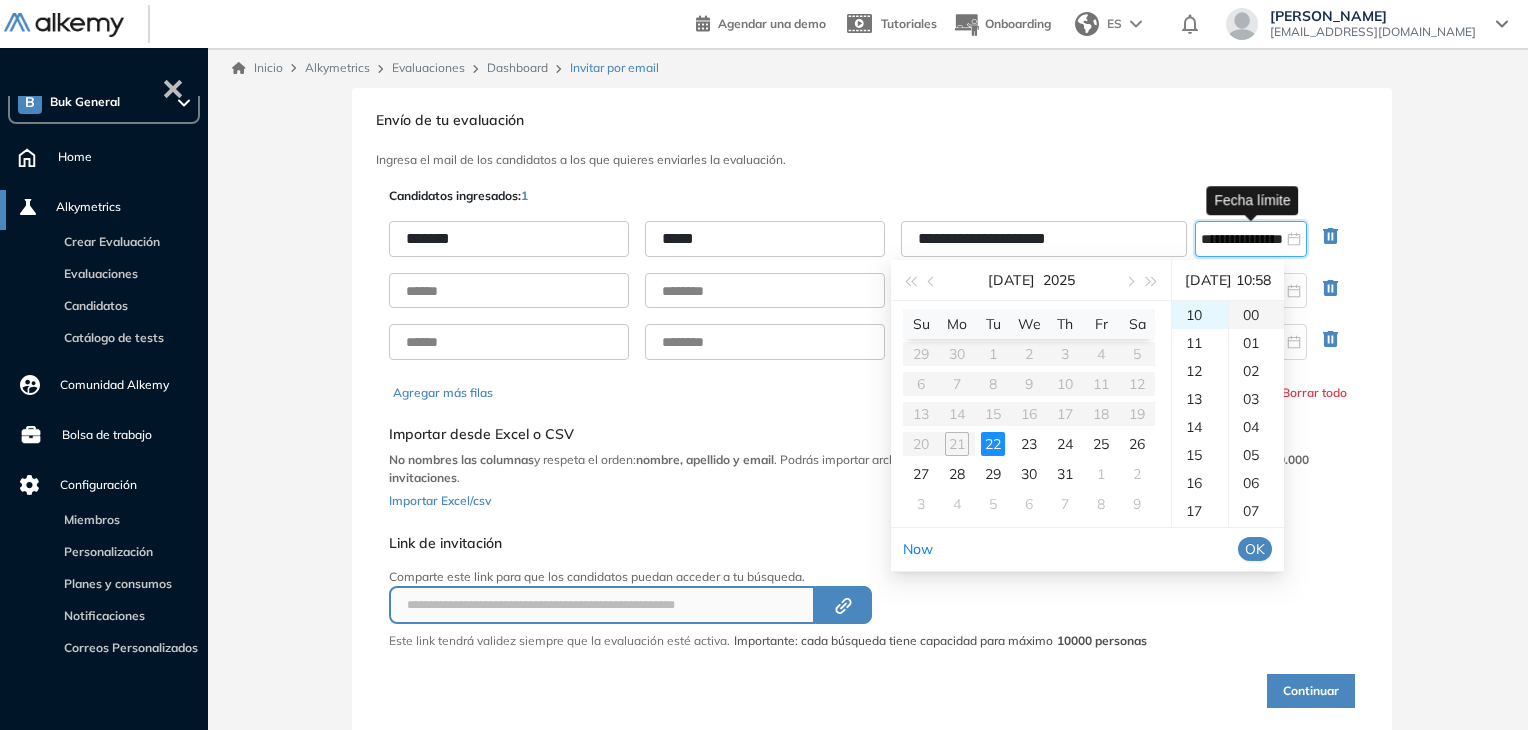 click on "00" at bounding box center (1256, 315) 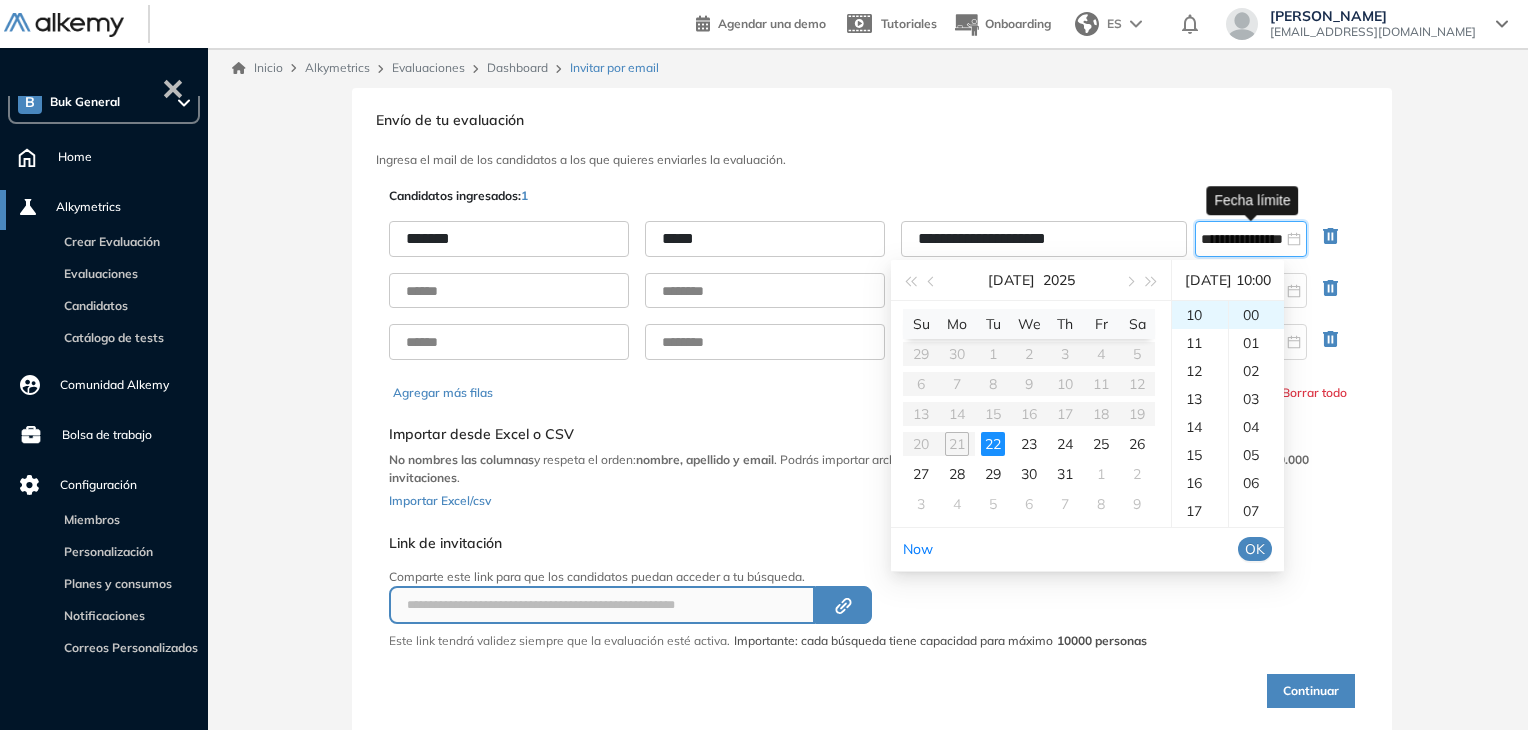 click on "OK" at bounding box center (1255, 549) 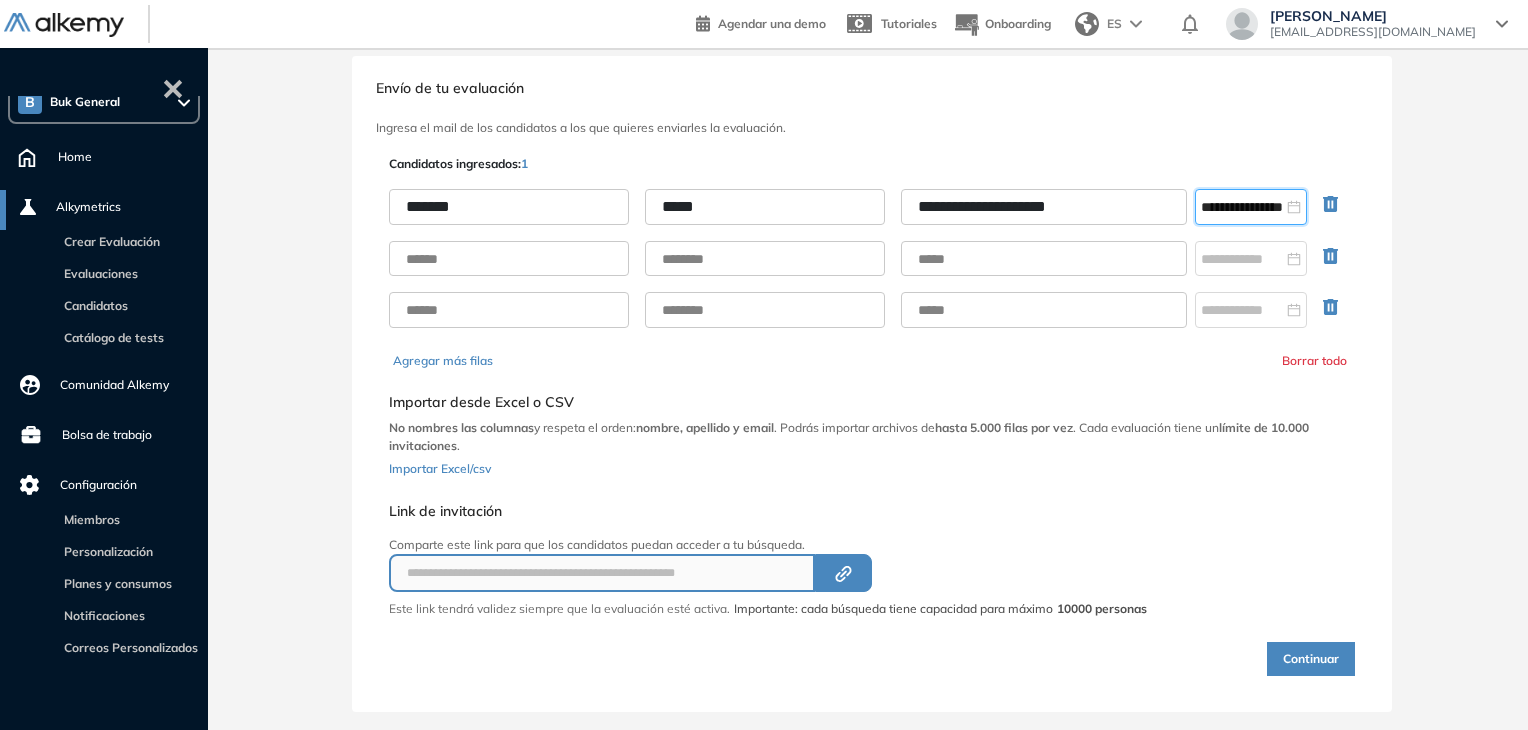 scroll, scrollTop: 60, scrollLeft: 0, axis: vertical 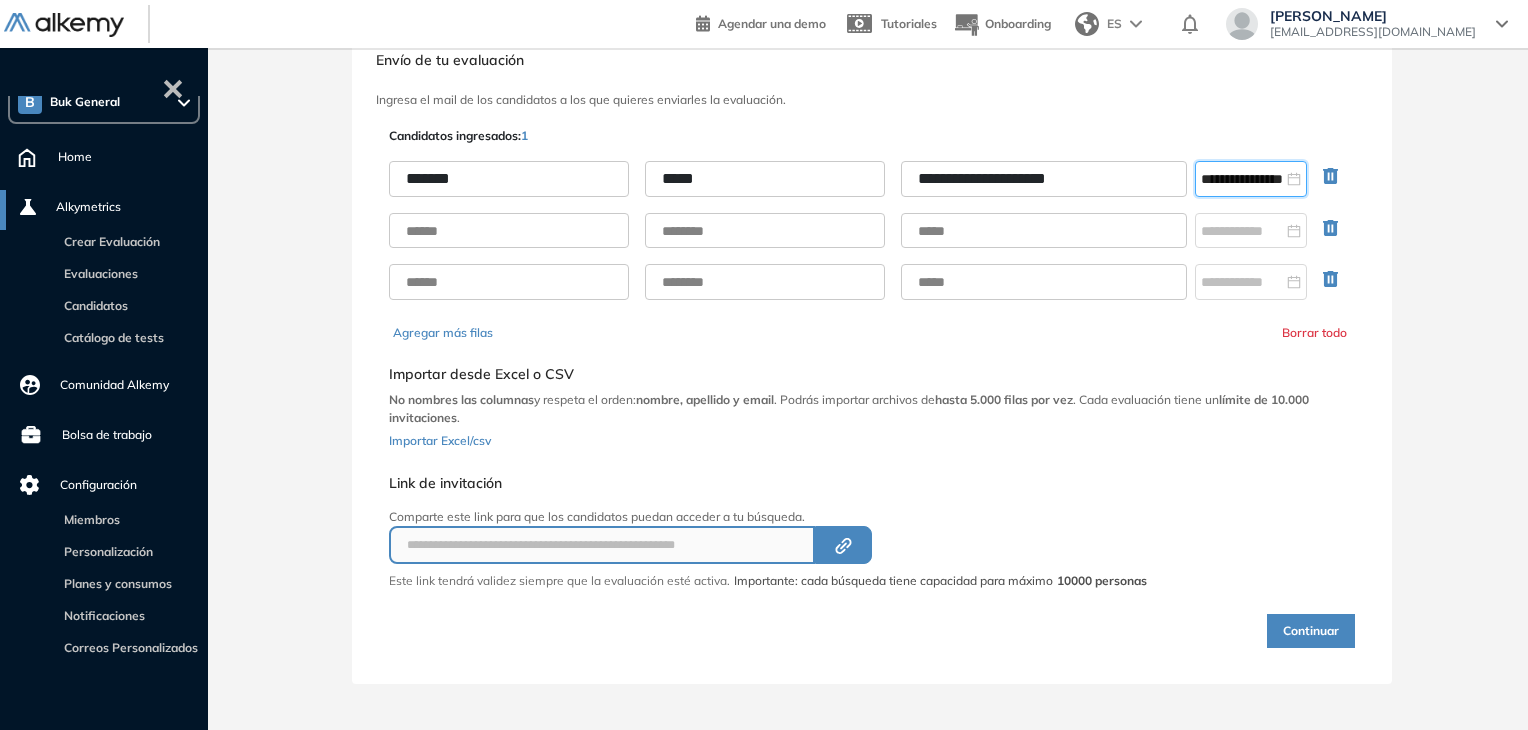 click on "Continuar" at bounding box center (1311, 631) 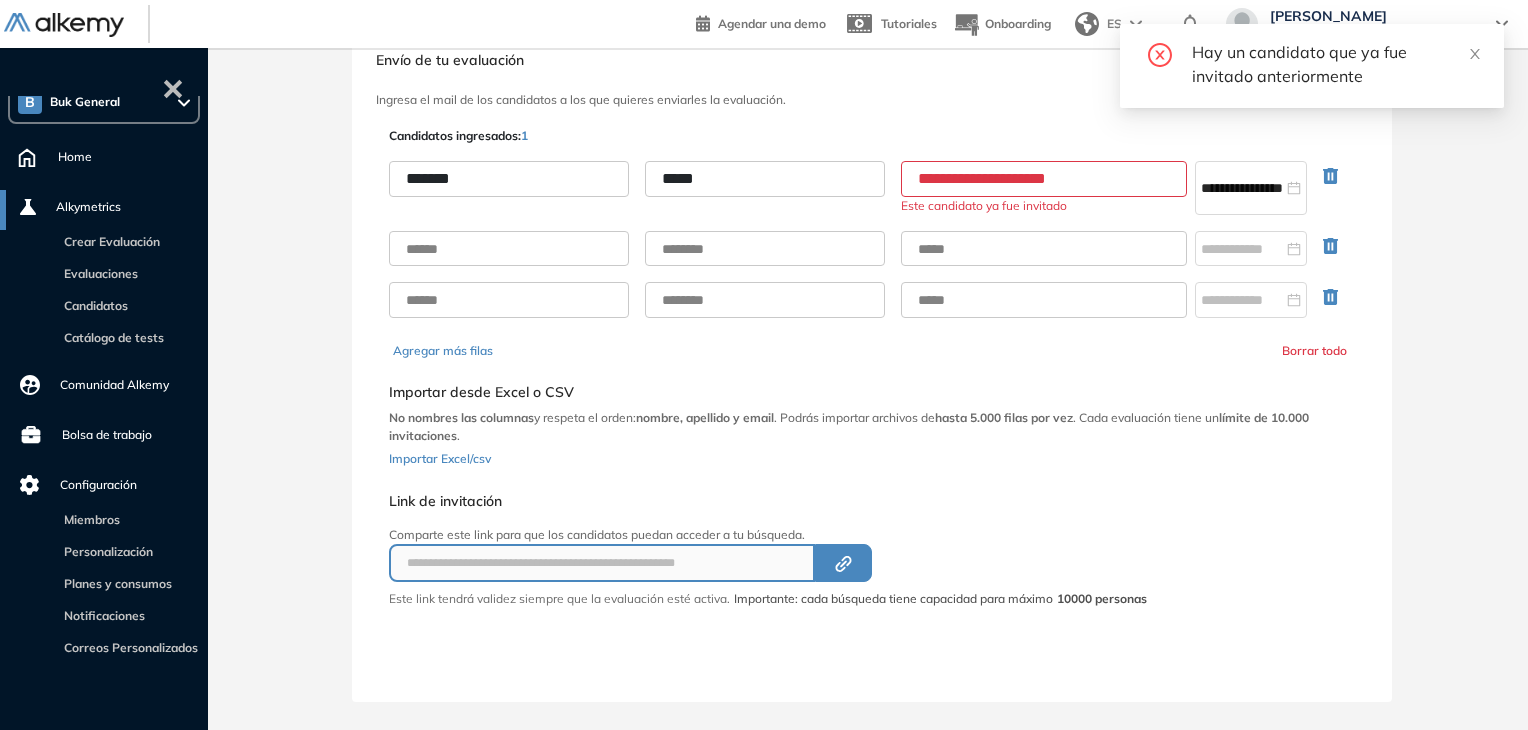 drag, startPoint x: 1097, startPoint y: 179, endPoint x: 907, endPoint y: 190, distance: 190.31816 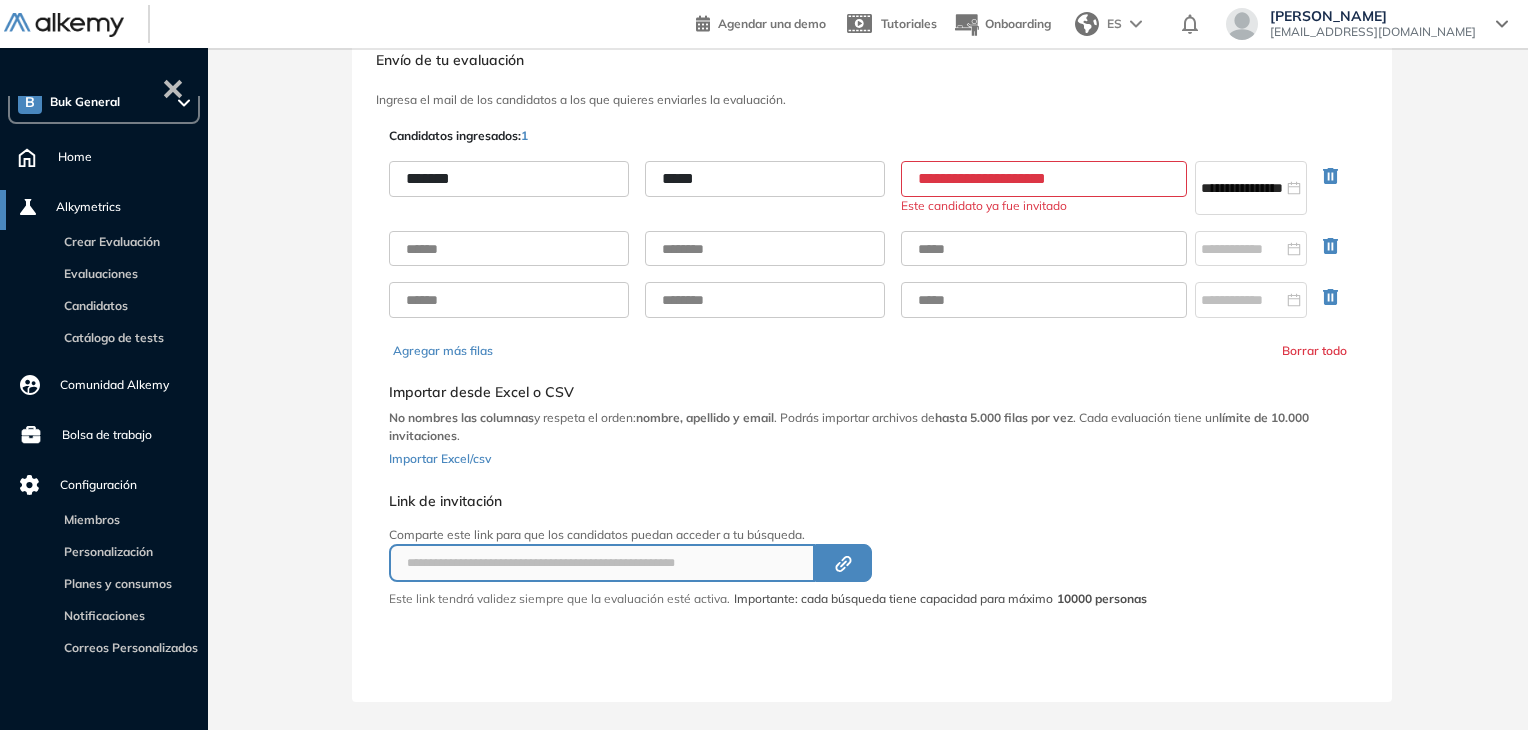 type 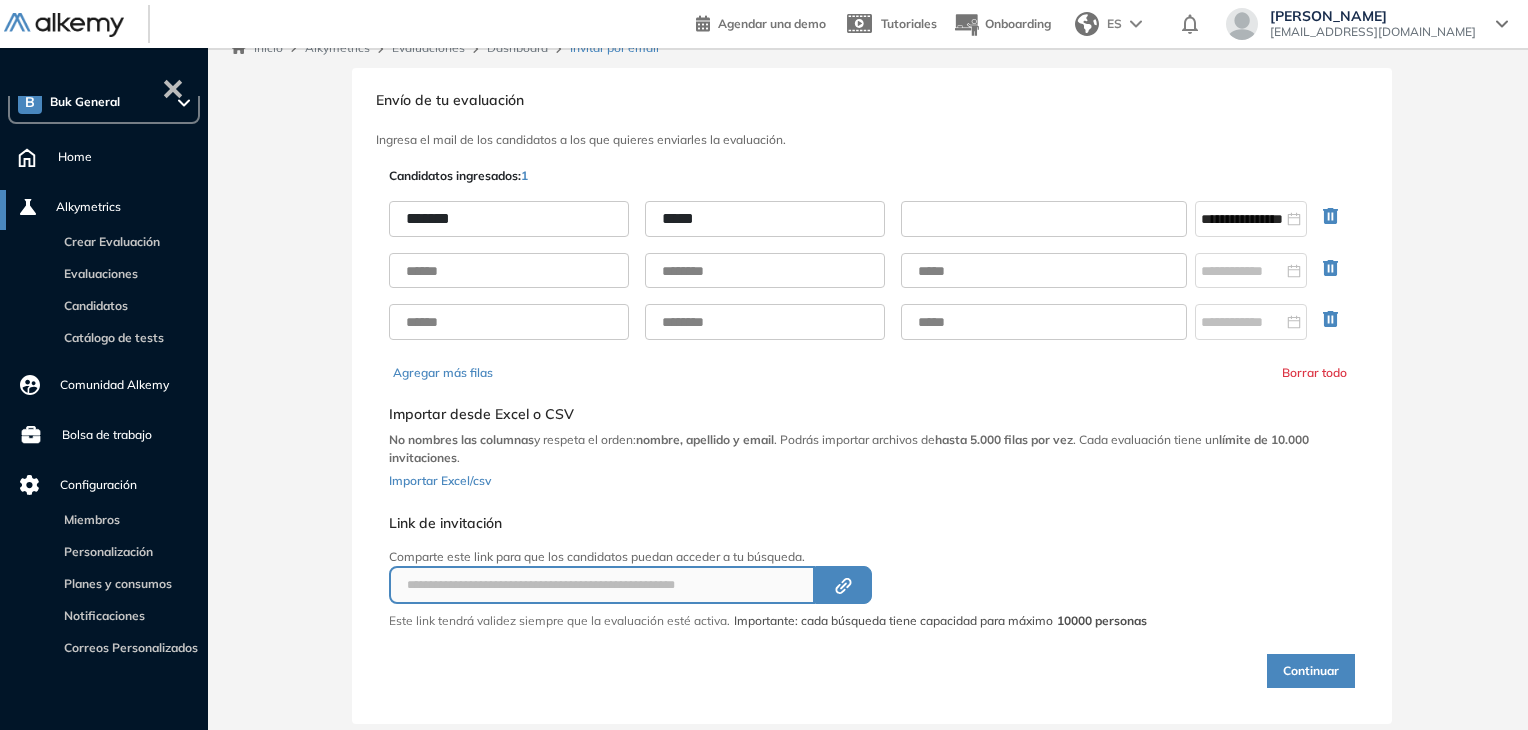 scroll, scrollTop: 0, scrollLeft: 0, axis: both 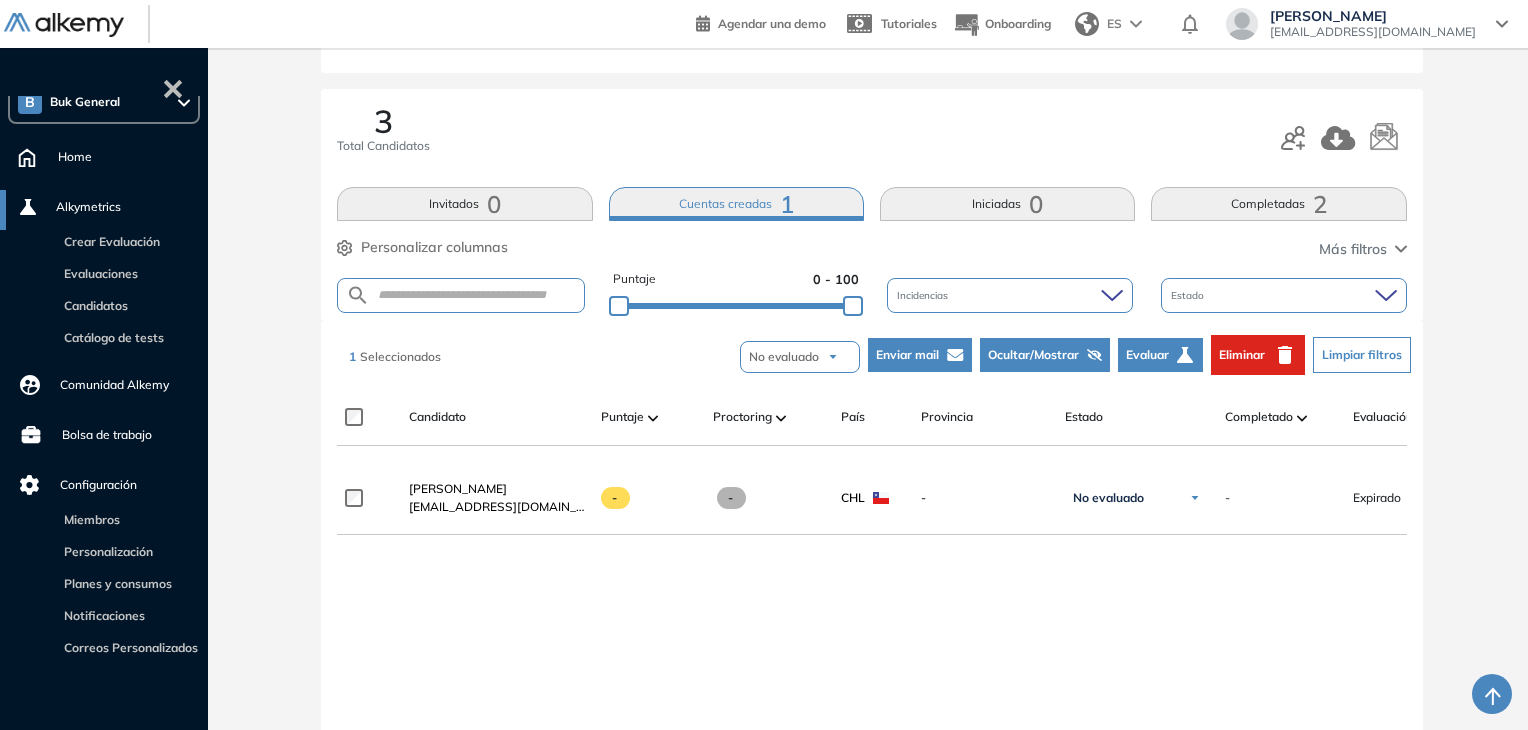 click 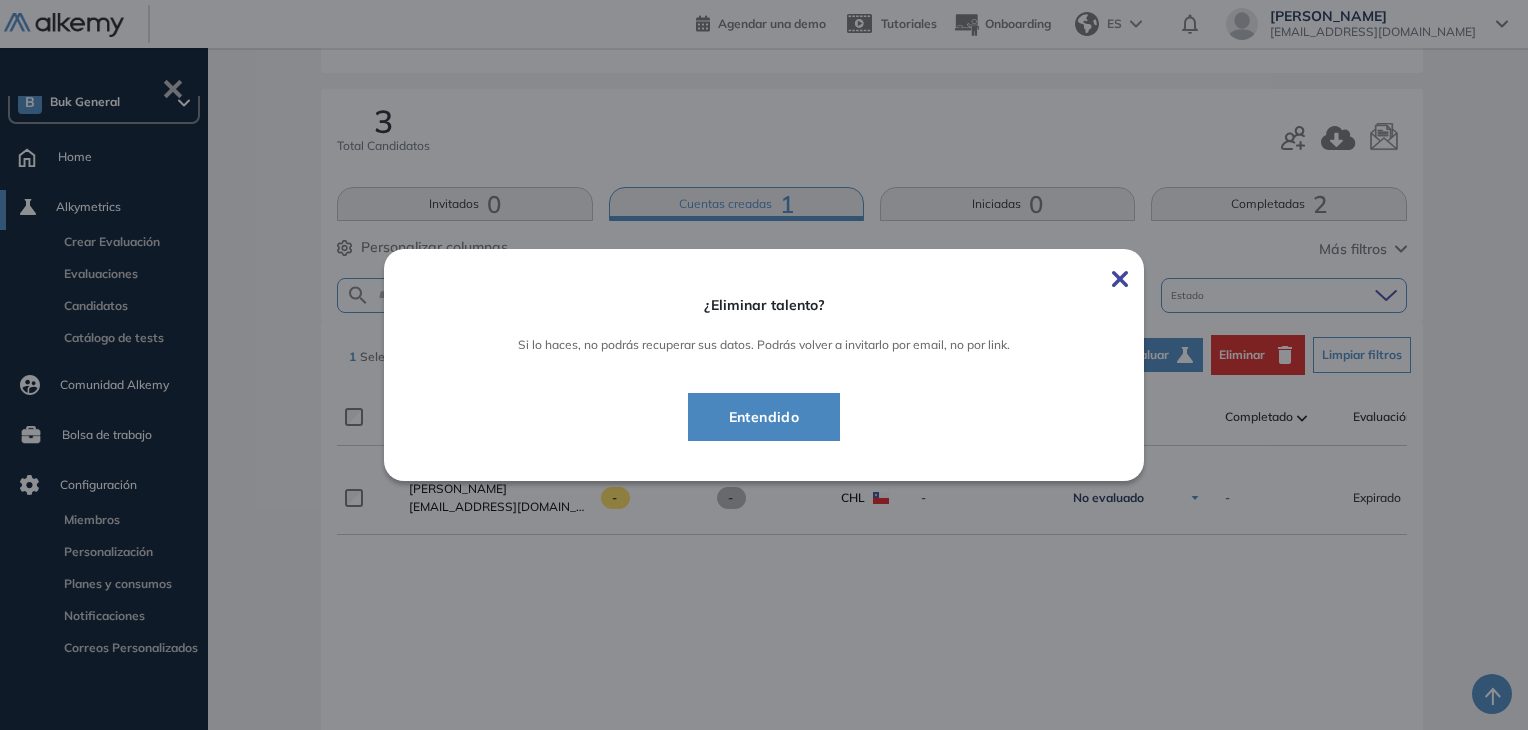 click on "Entendido" at bounding box center [764, 417] 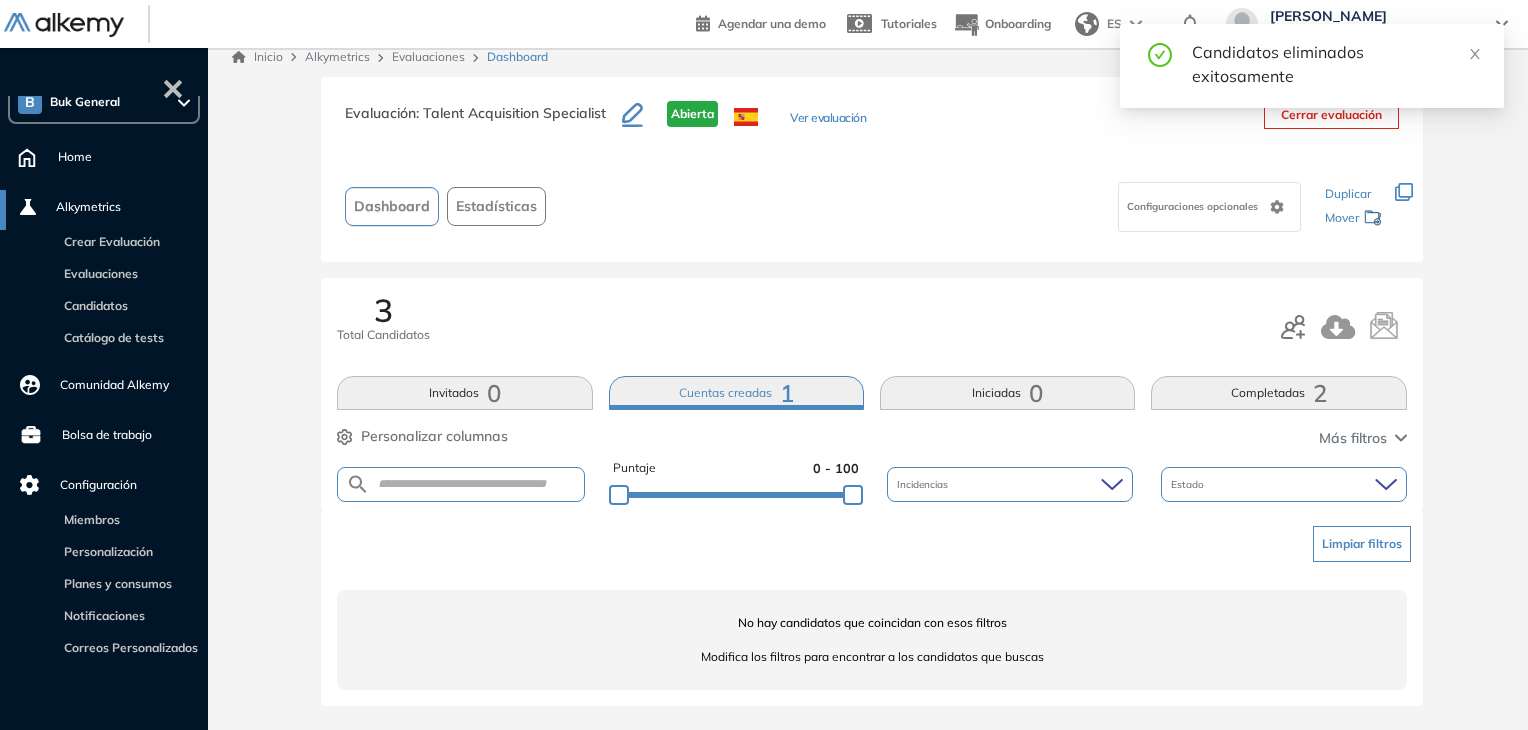 scroll, scrollTop: 10, scrollLeft: 0, axis: vertical 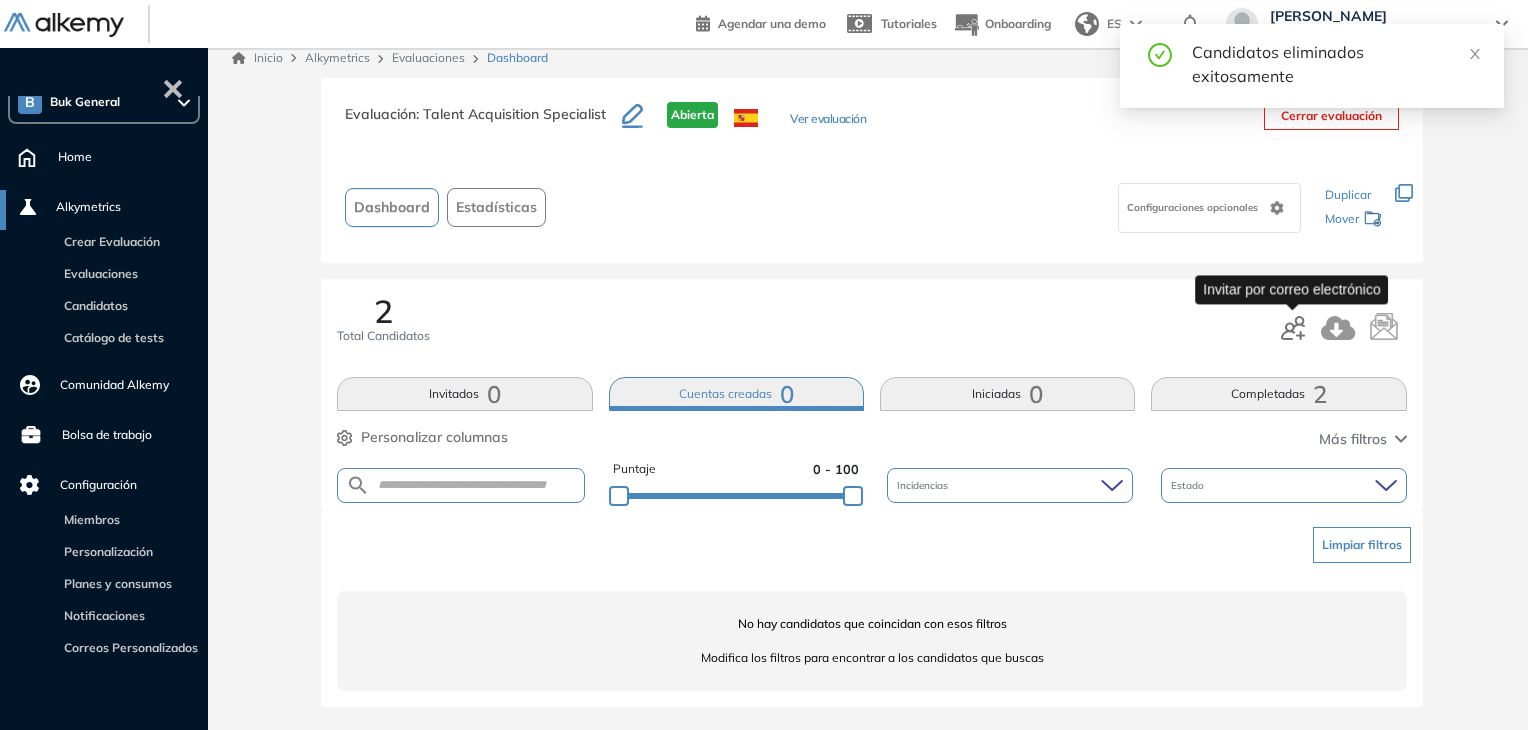click 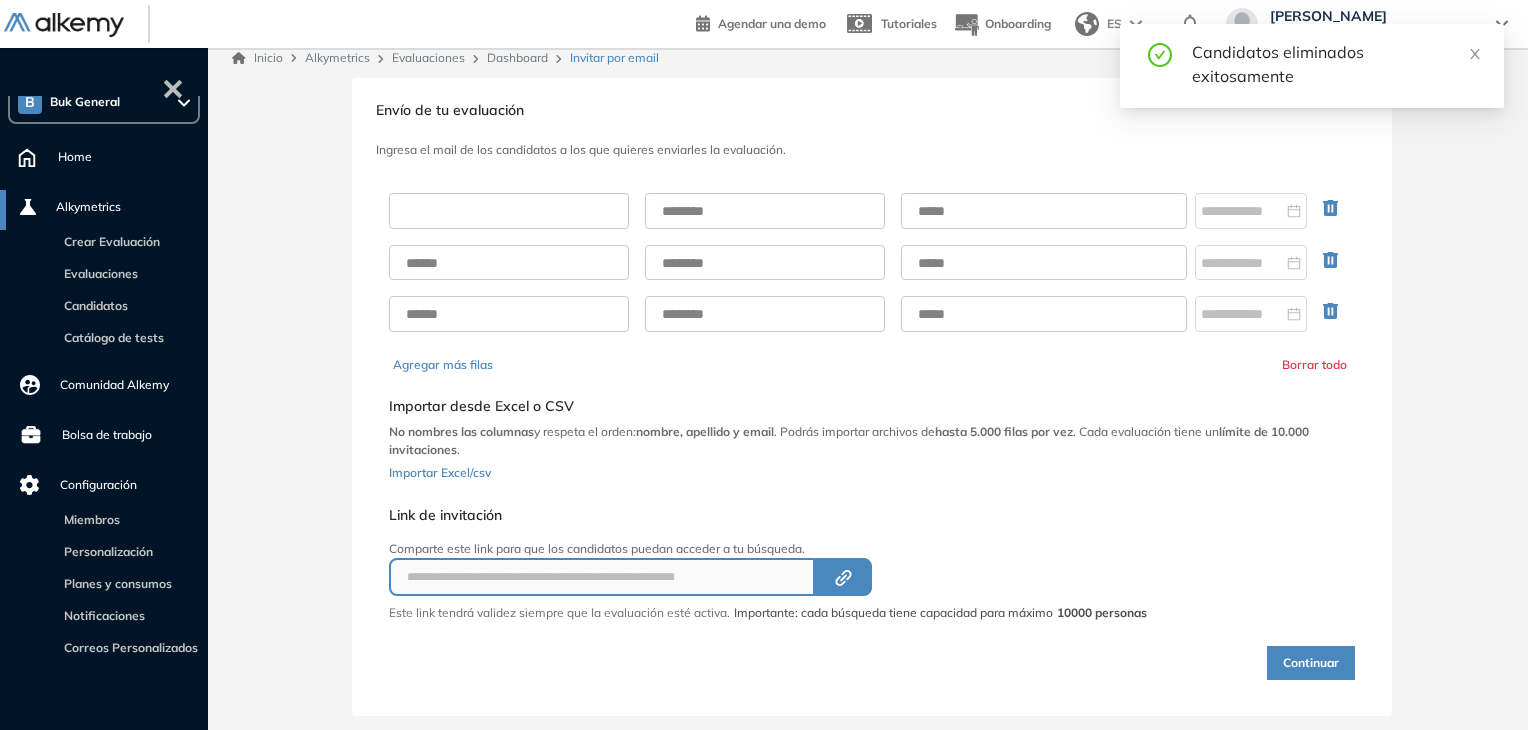 click at bounding box center [509, 211] 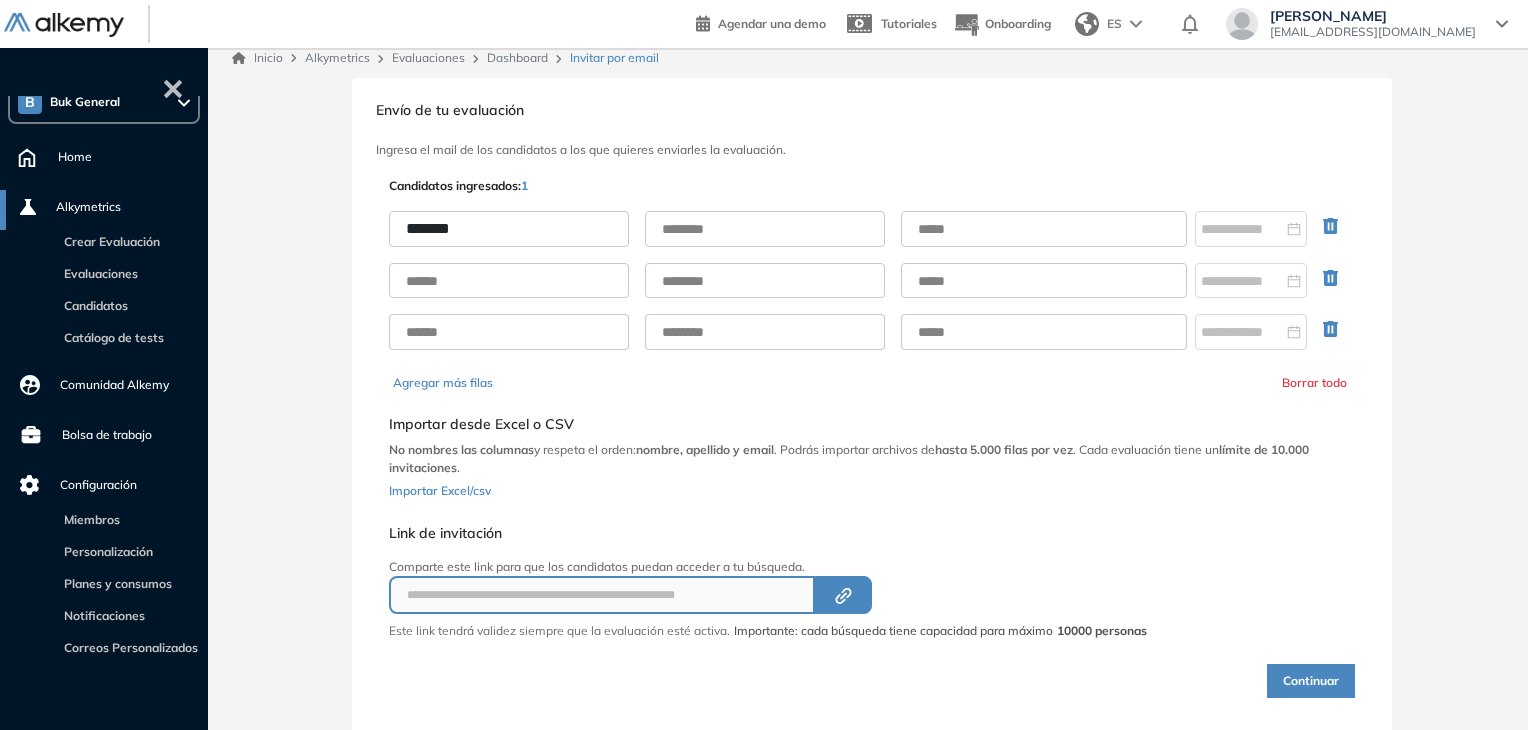 type on "******" 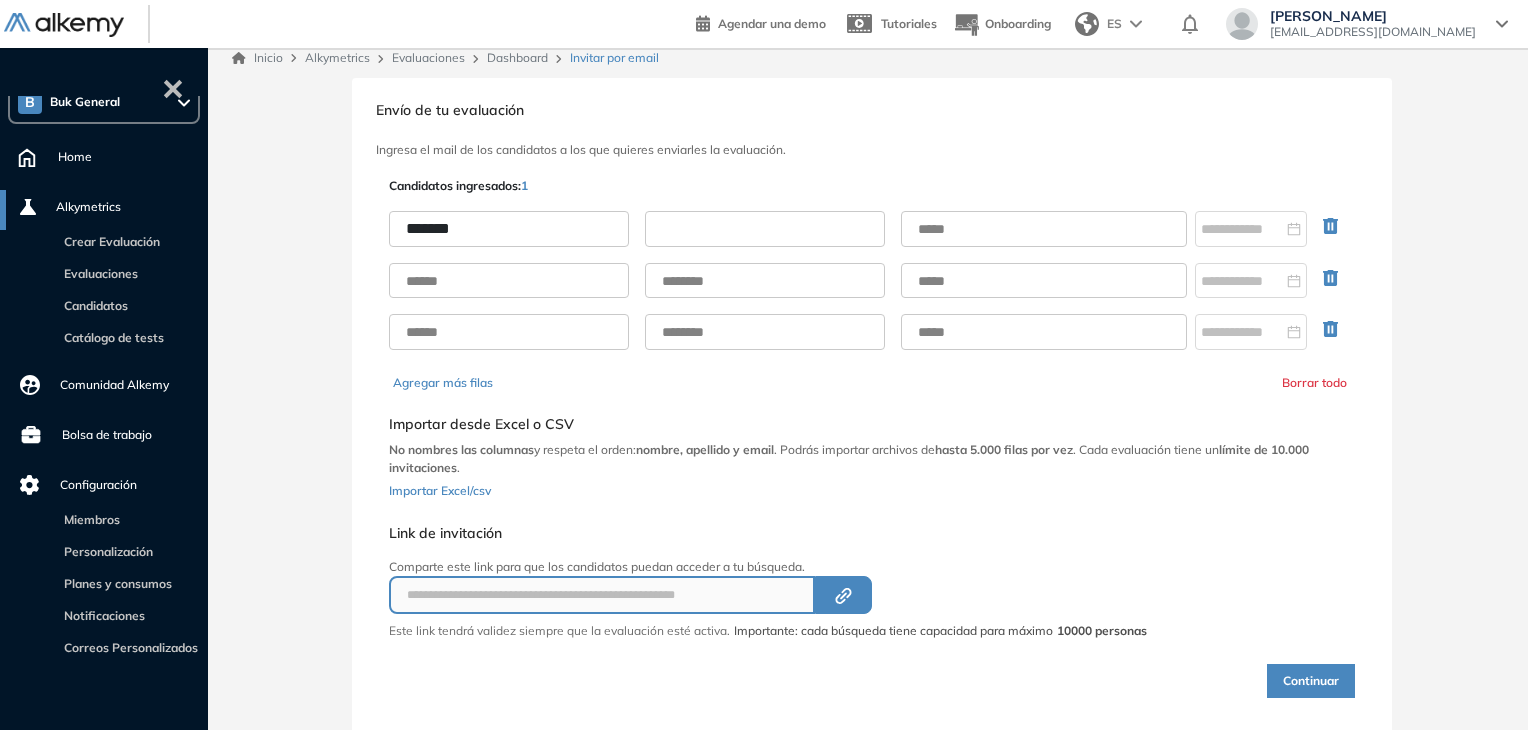 click at bounding box center [765, 229] 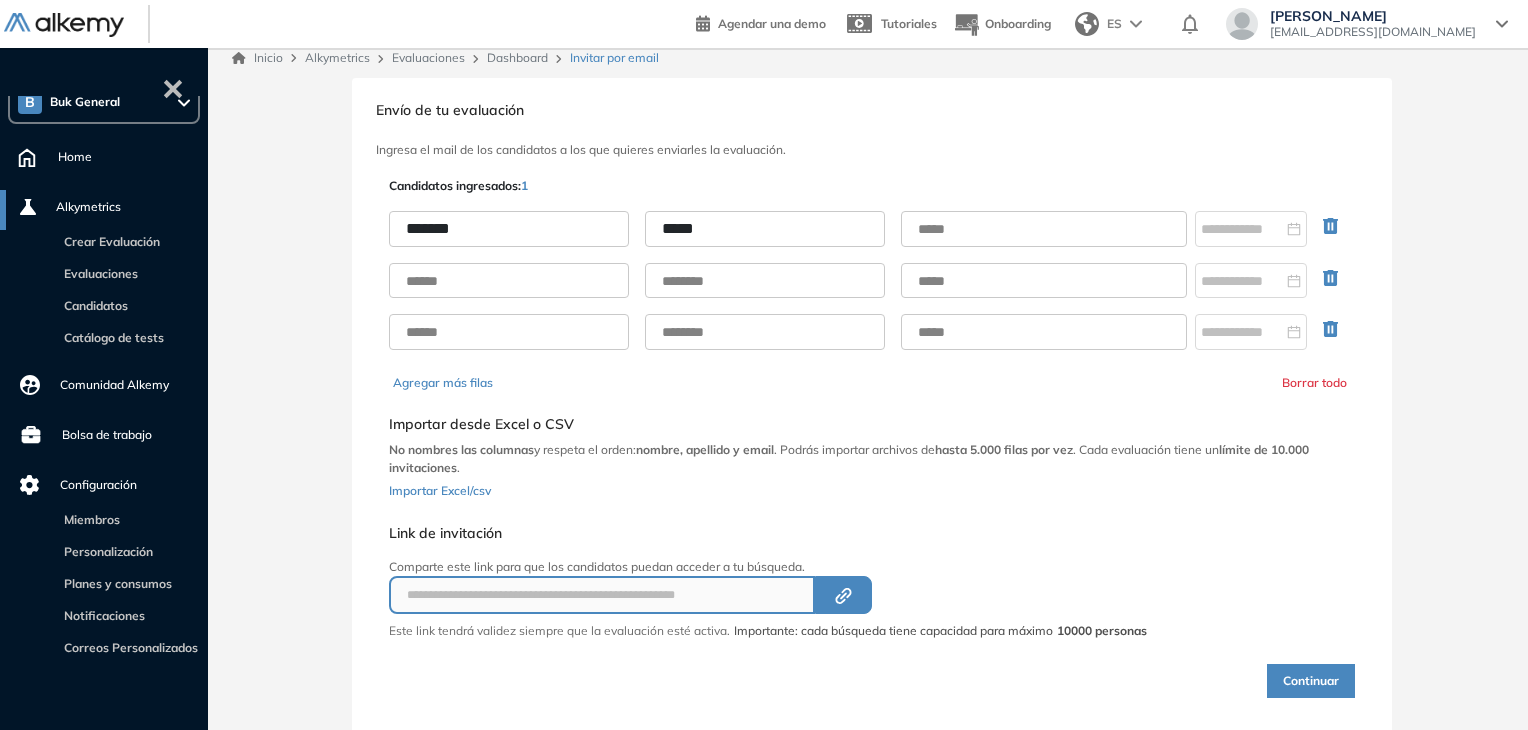 type on "*****" 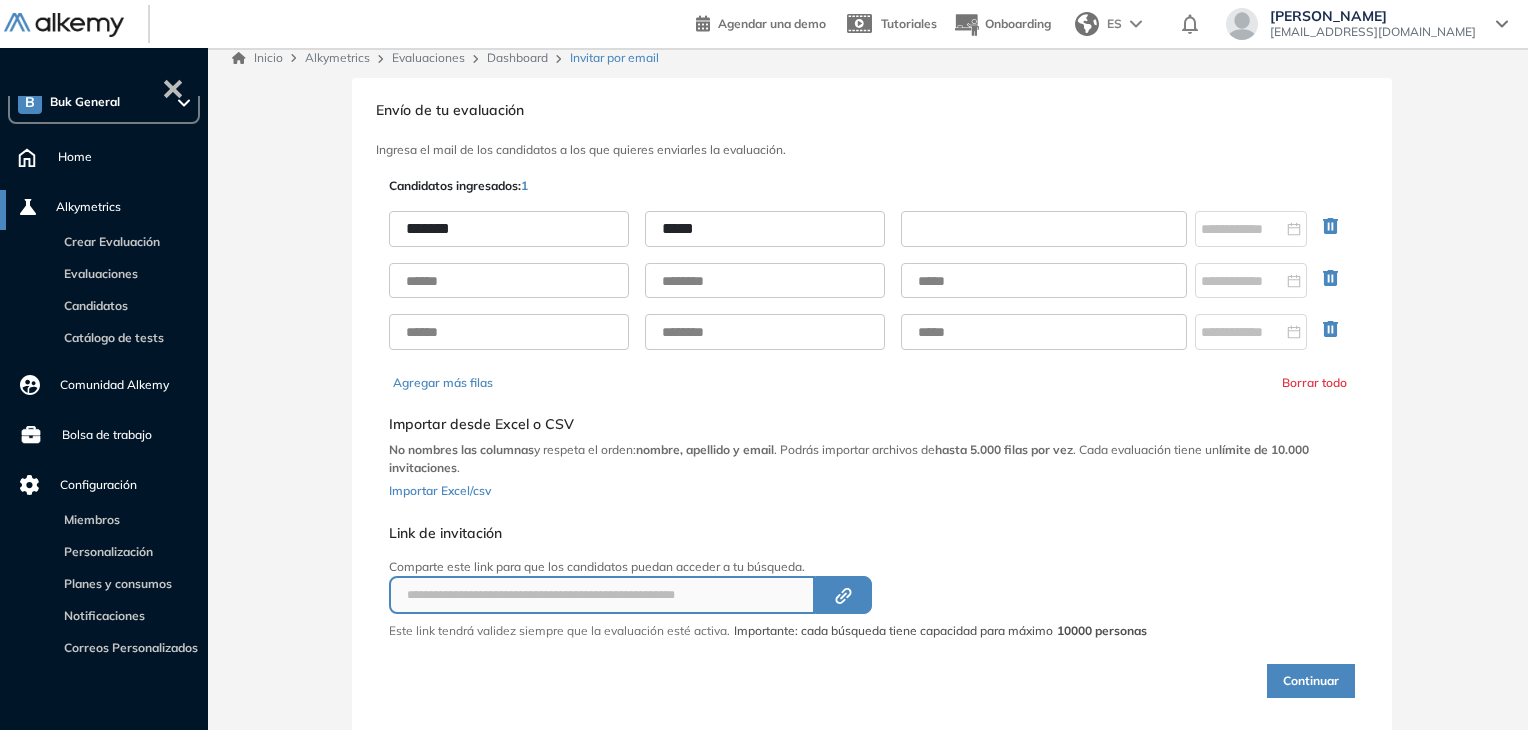 click at bounding box center (1044, 229) 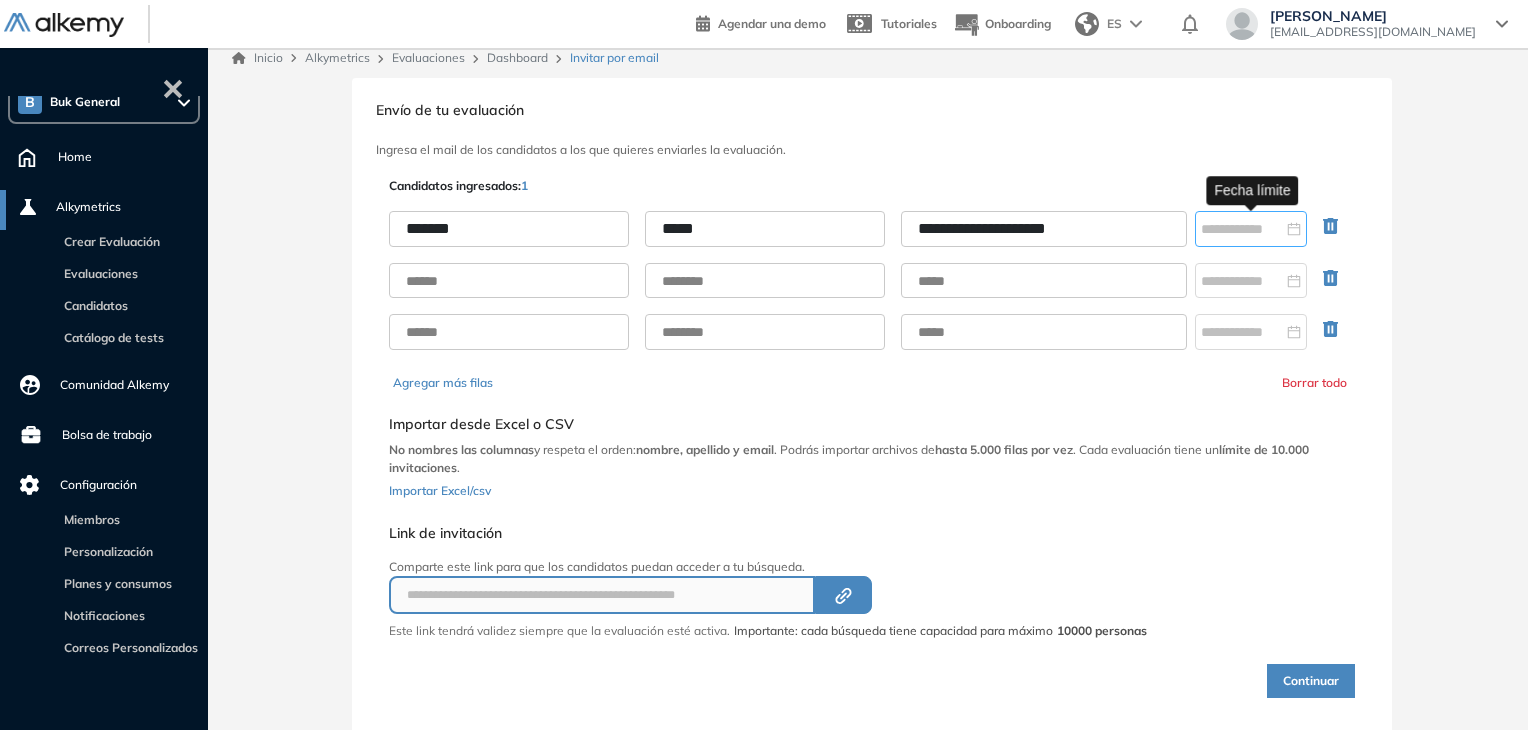 type on "**********" 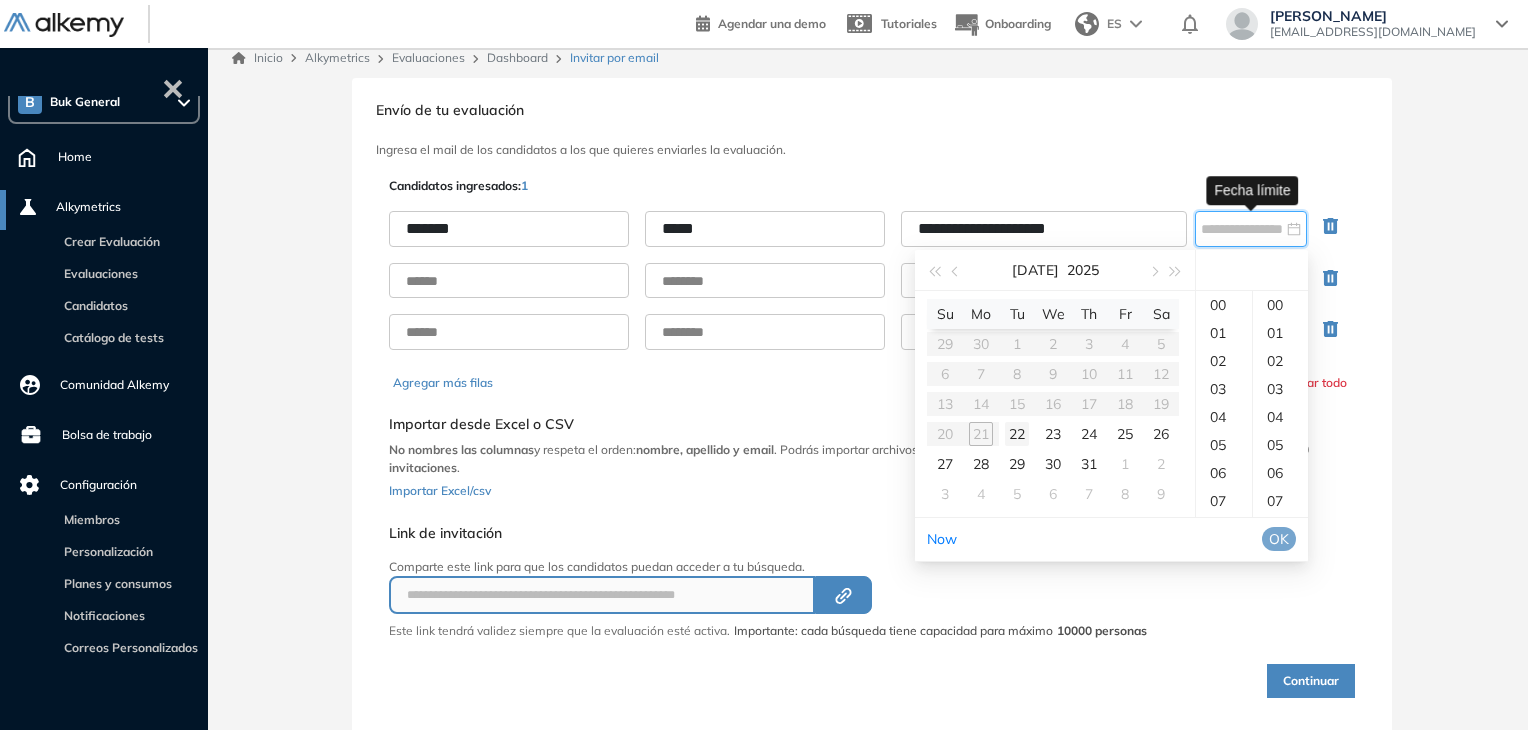 click on "22" at bounding box center [1017, 434] 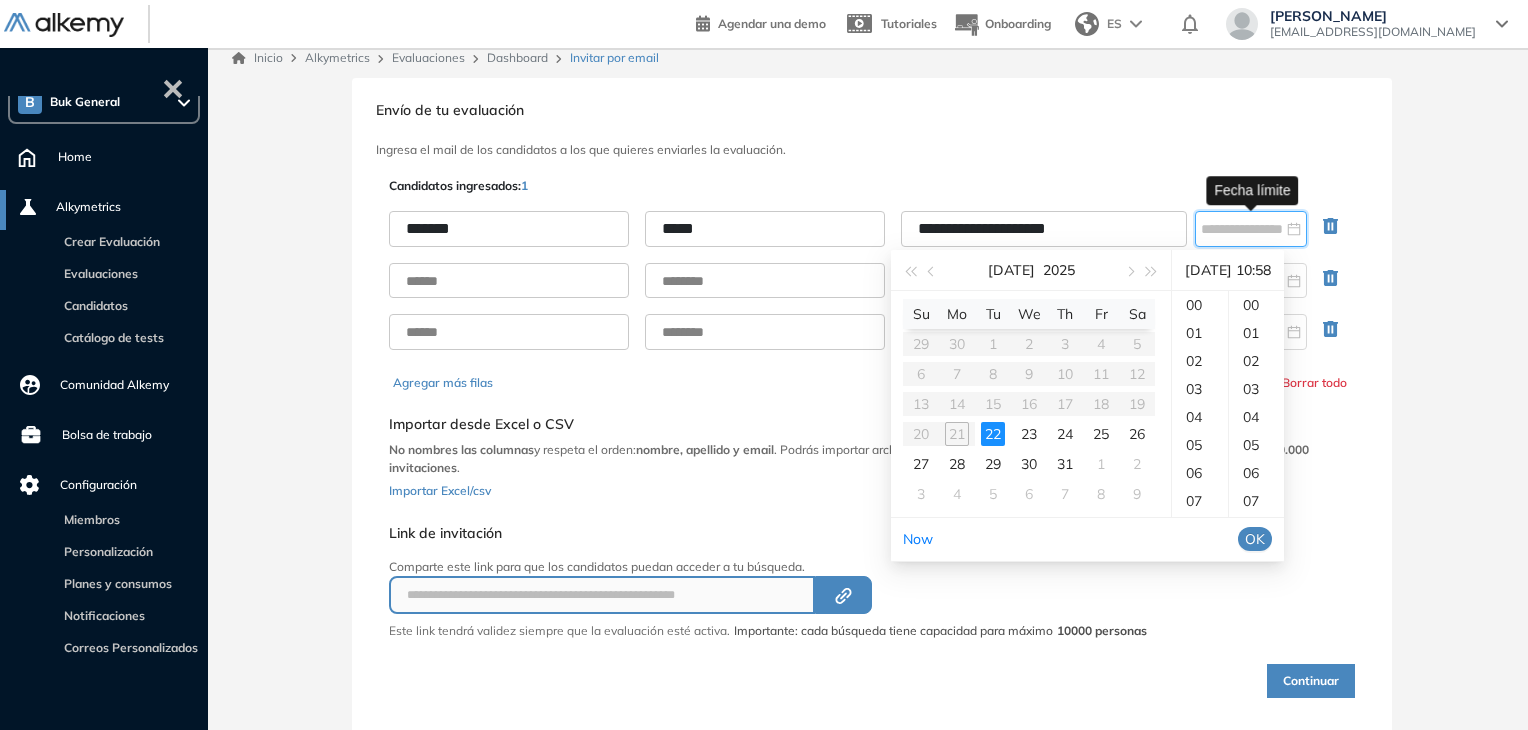 scroll, scrollTop: 185, scrollLeft: 0, axis: vertical 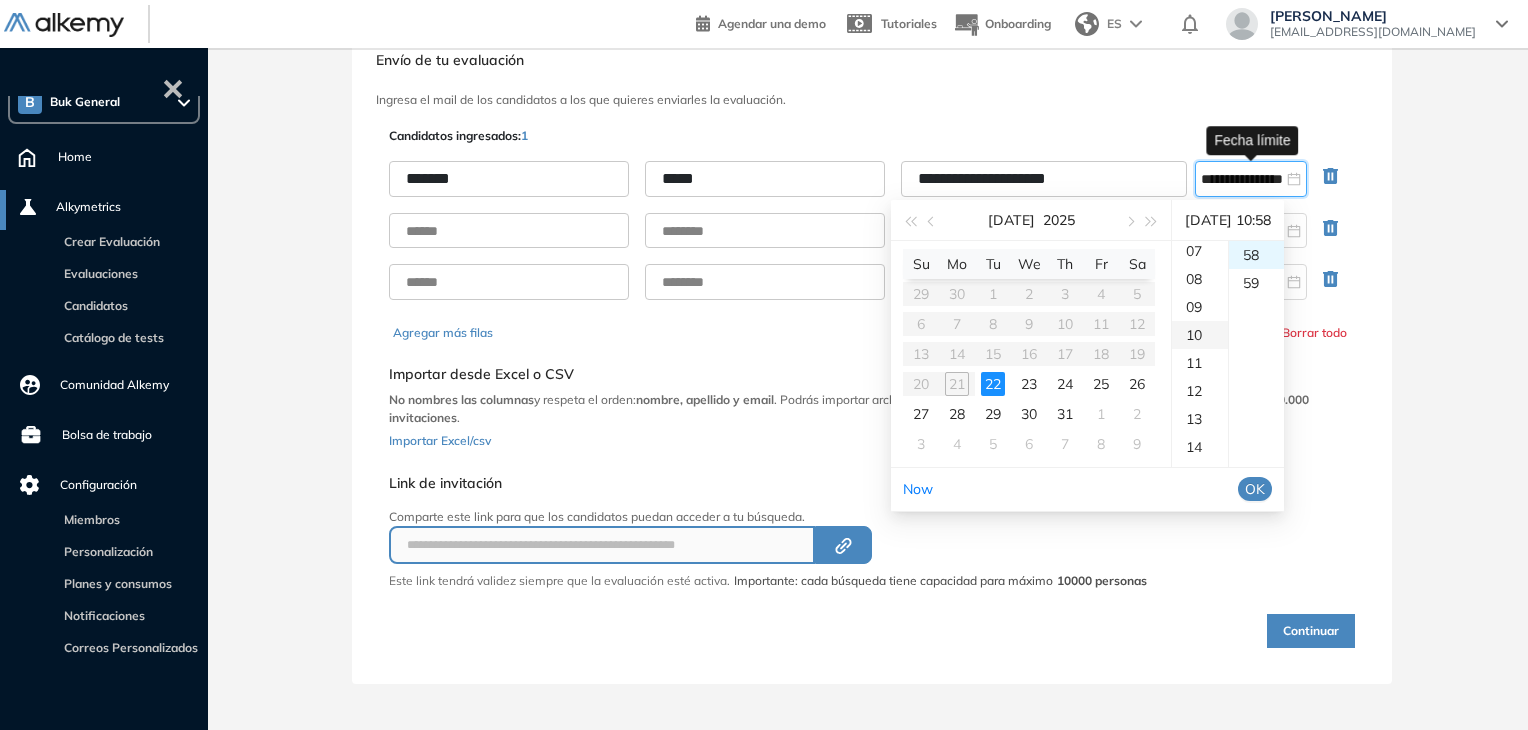 click on "10" at bounding box center (1200, 335) 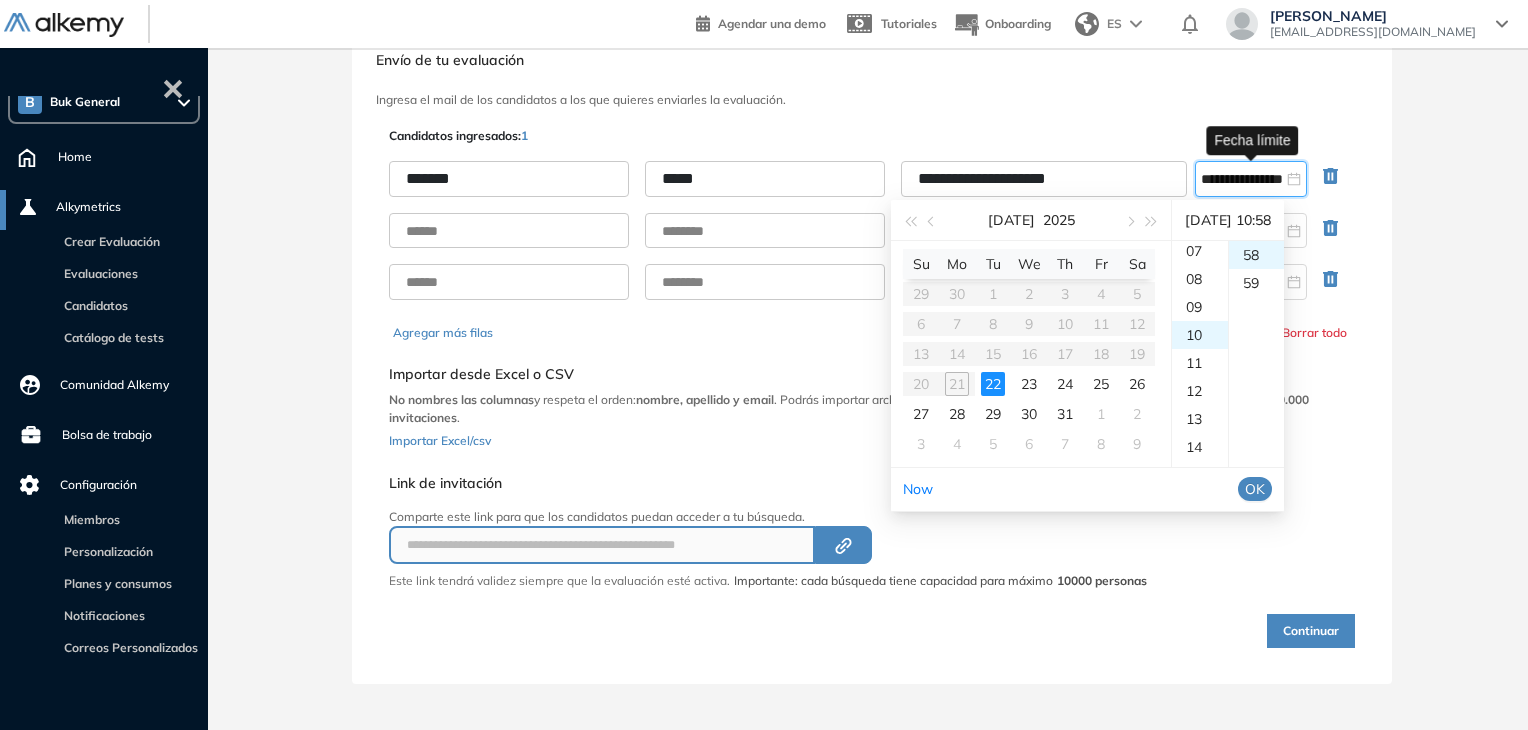 click on "OK" at bounding box center [1255, 489] 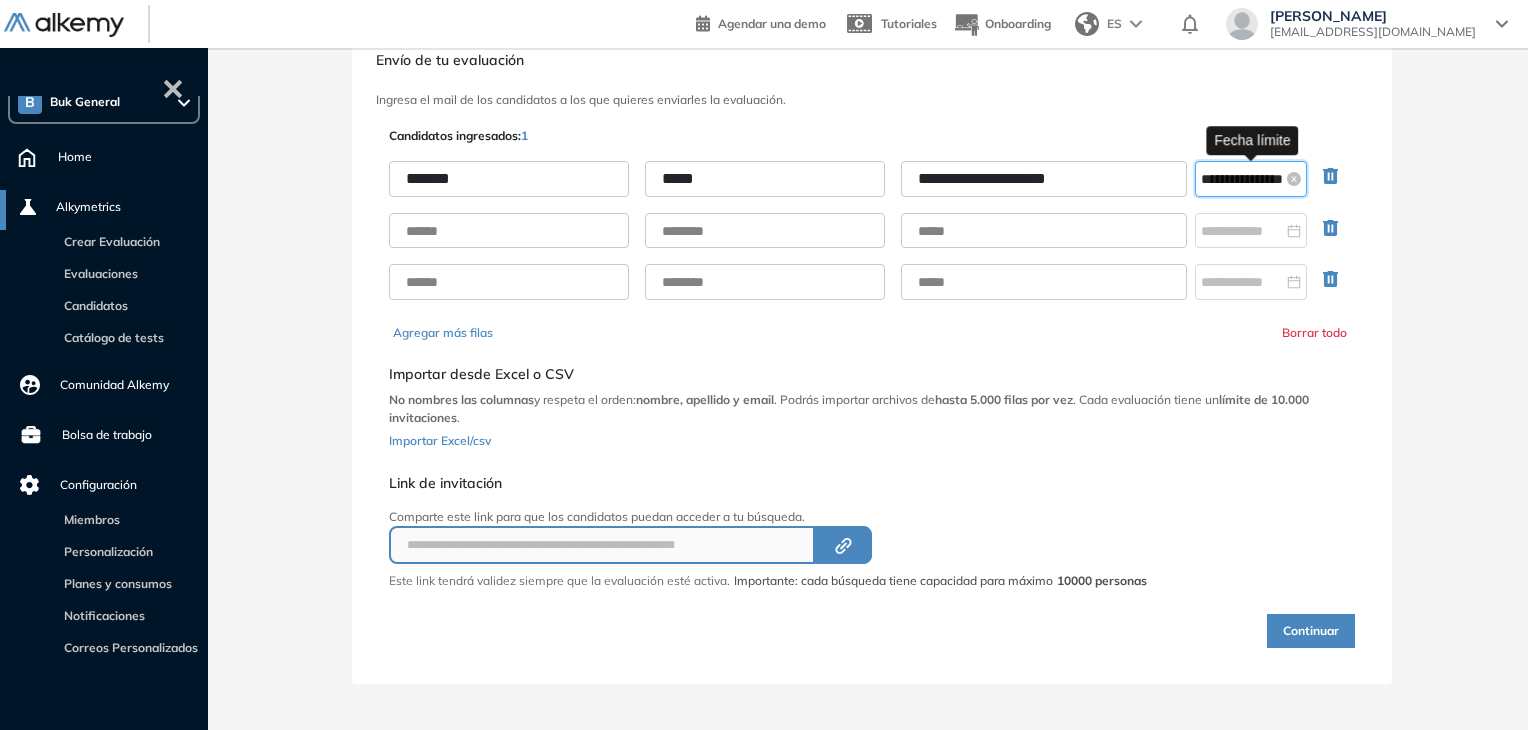 click on "**********" at bounding box center (1242, 179) 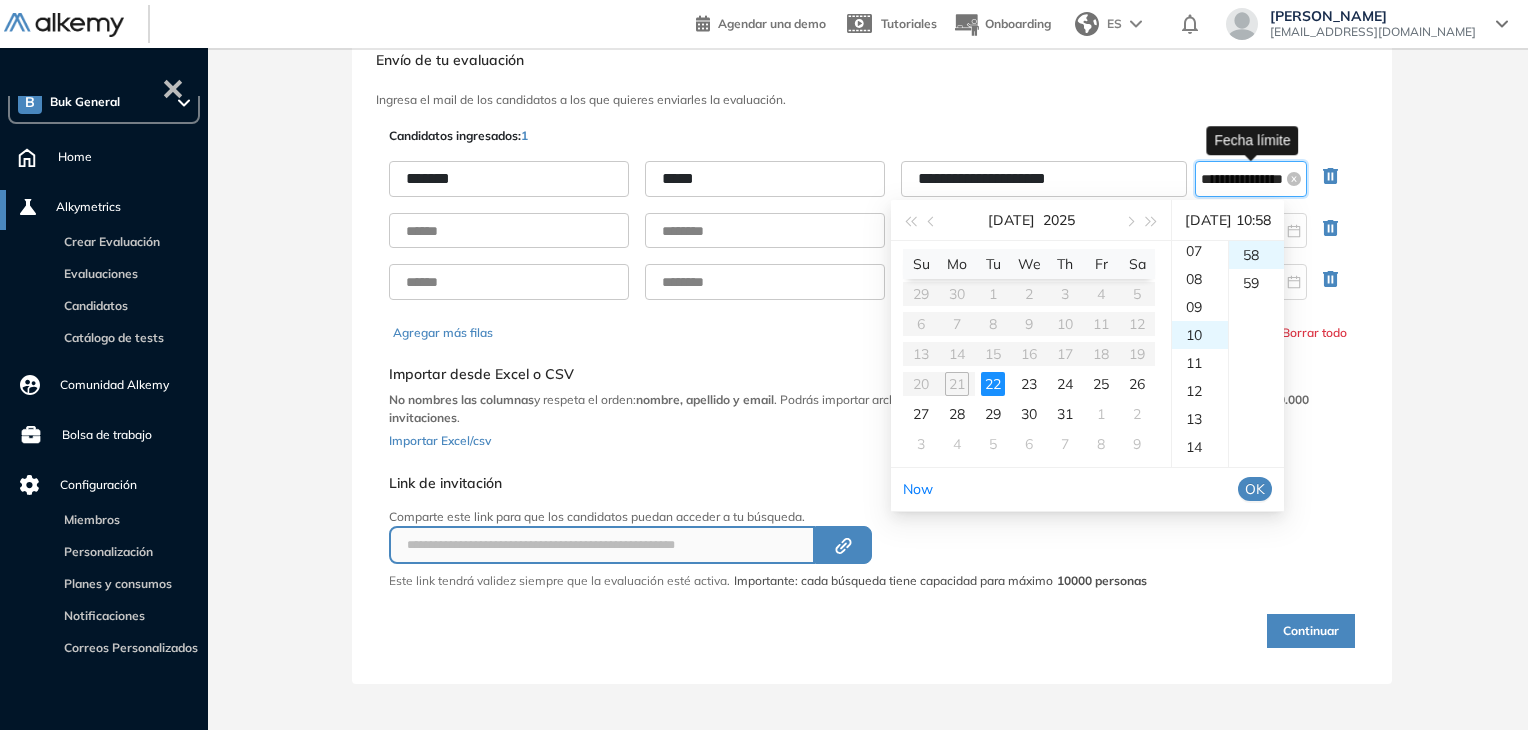 scroll, scrollTop: 280, scrollLeft: 0, axis: vertical 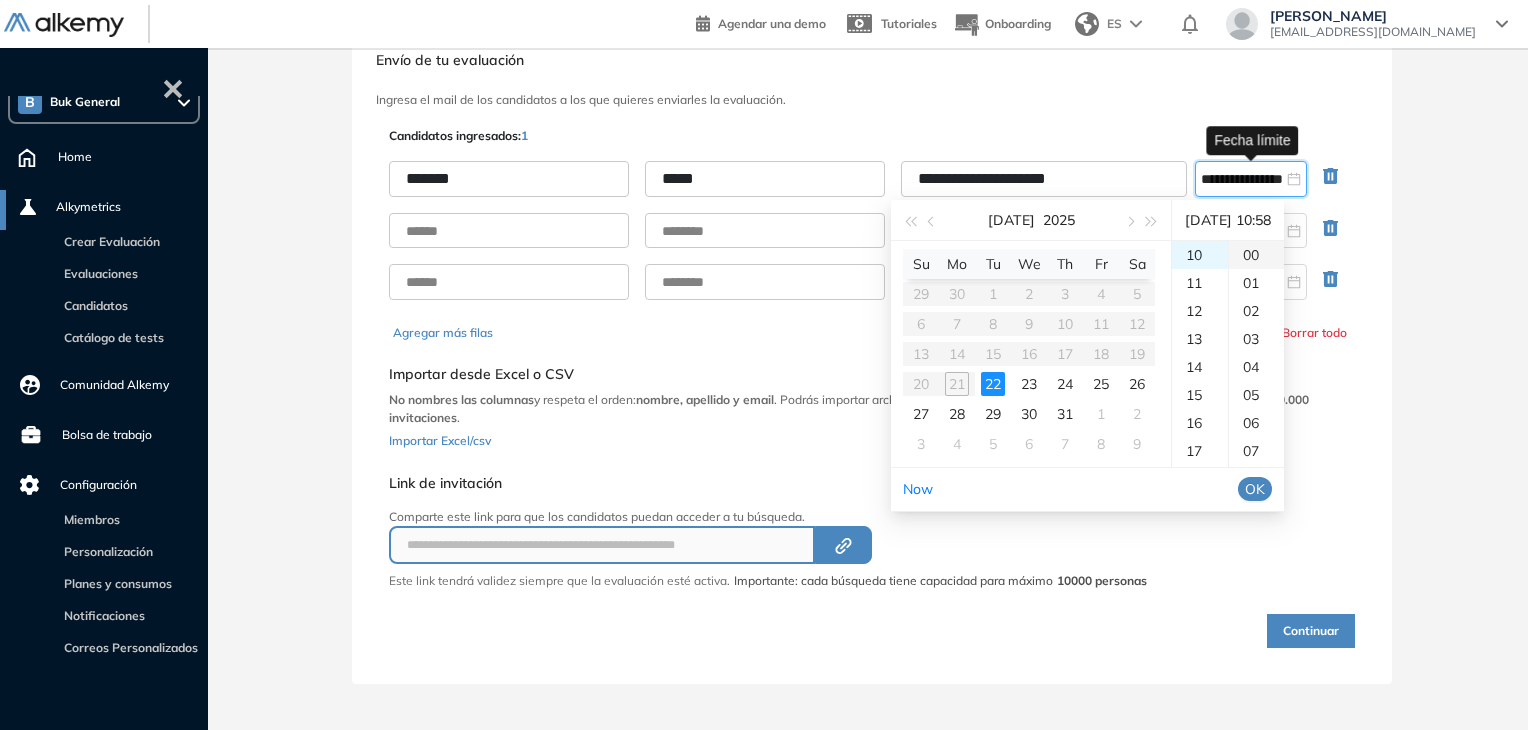 click on "00" at bounding box center (1256, 255) 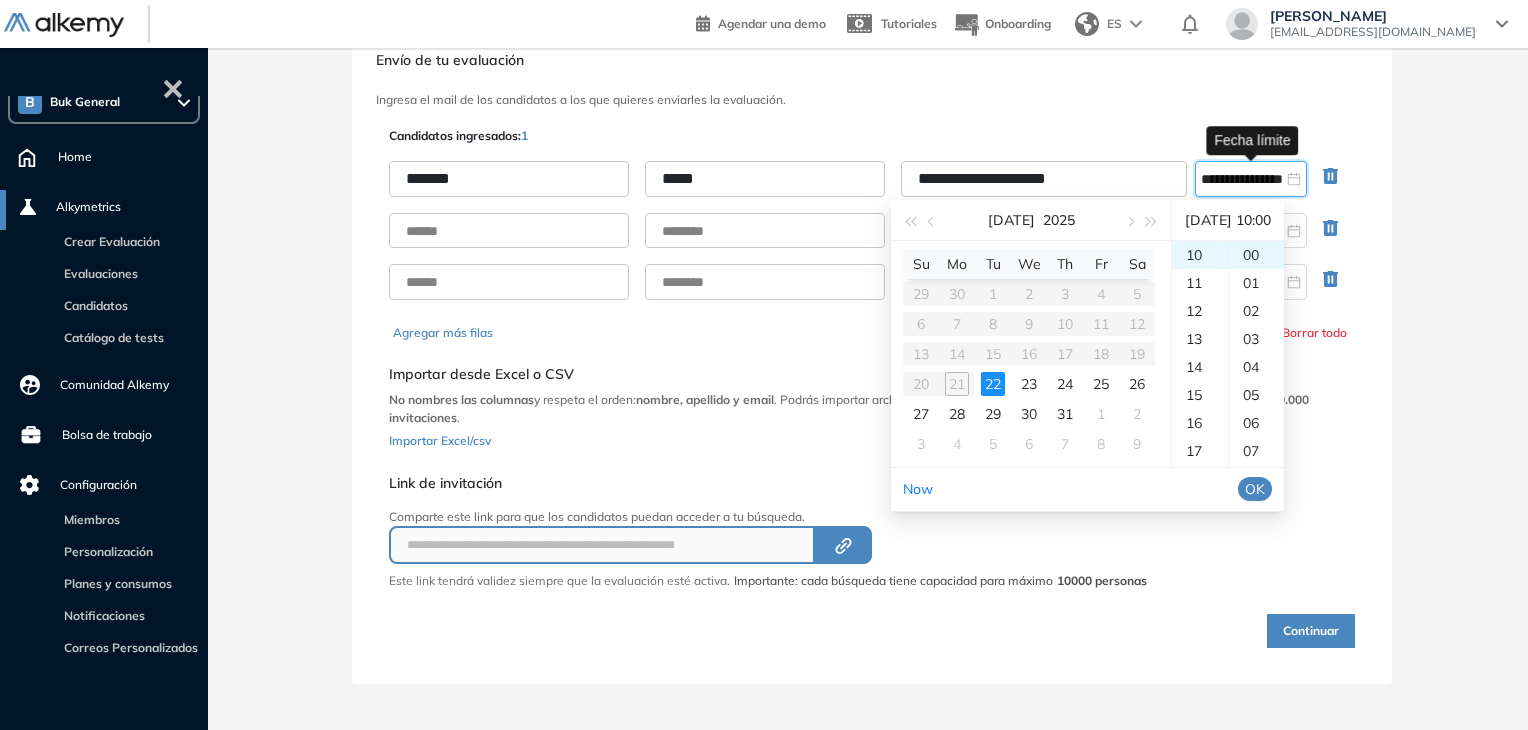 click on "OK" at bounding box center [1255, 489] 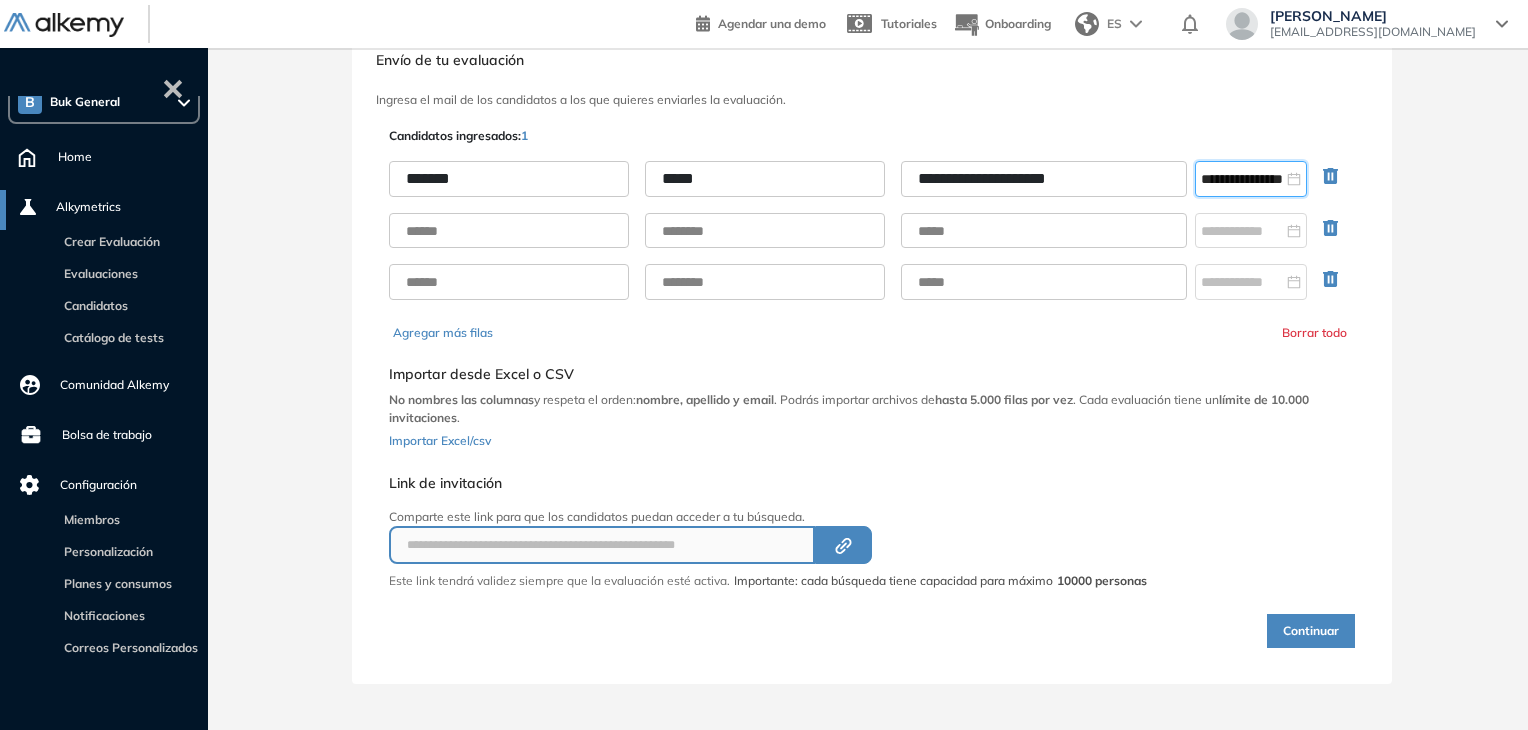 click on "Continuar" at bounding box center (1311, 631) 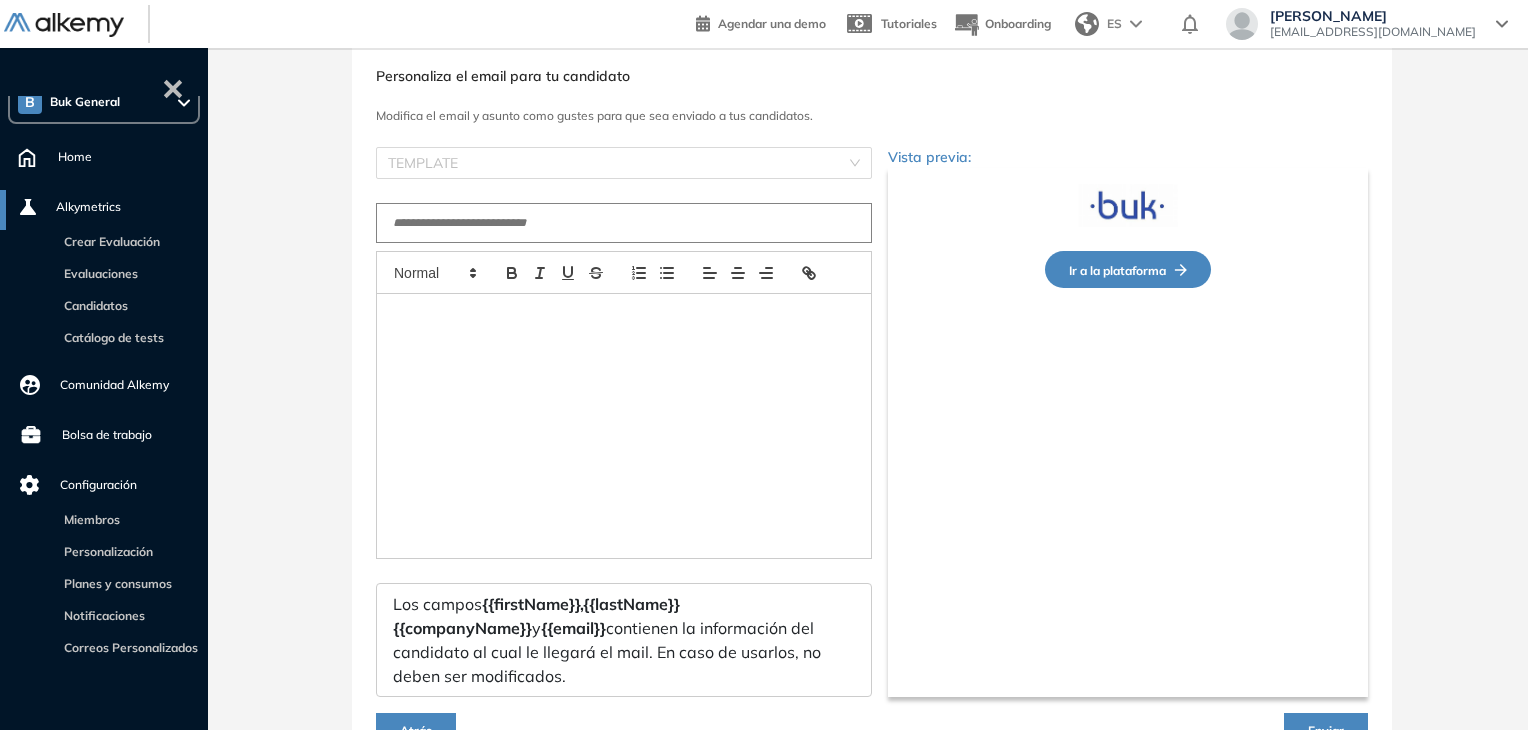type on "**********" 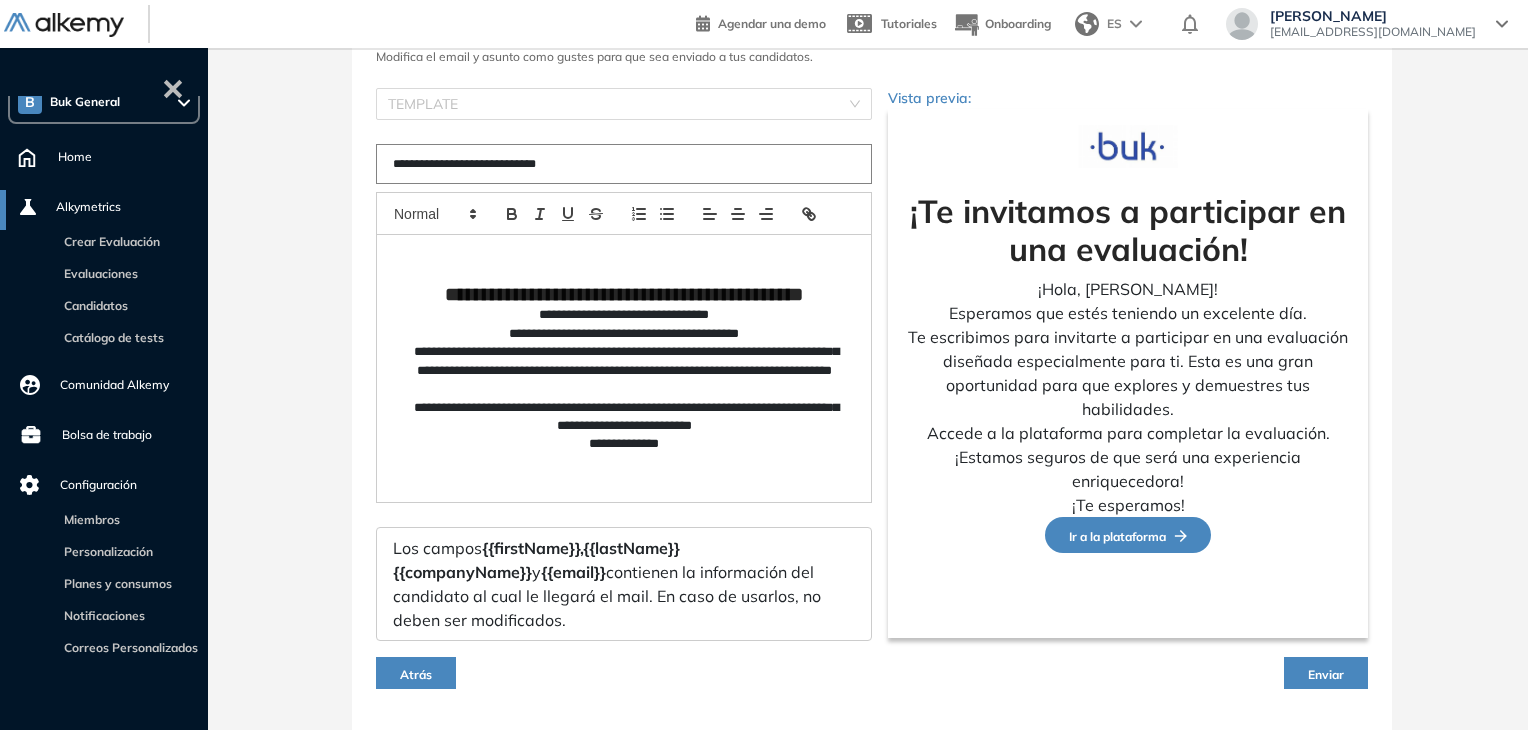 scroll, scrollTop: 172, scrollLeft: 0, axis: vertical 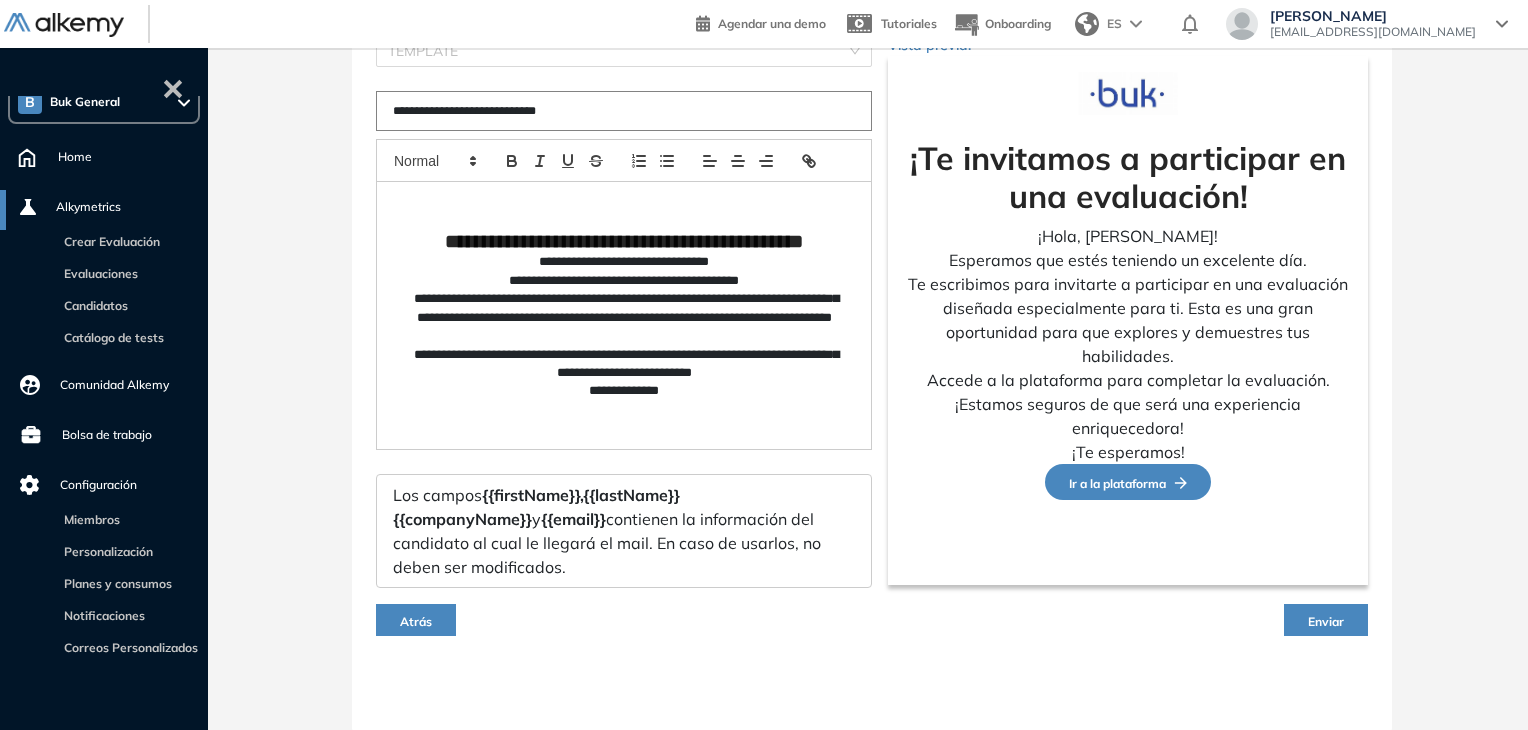 click on "Enviar" at bounding box center [1326, 621] 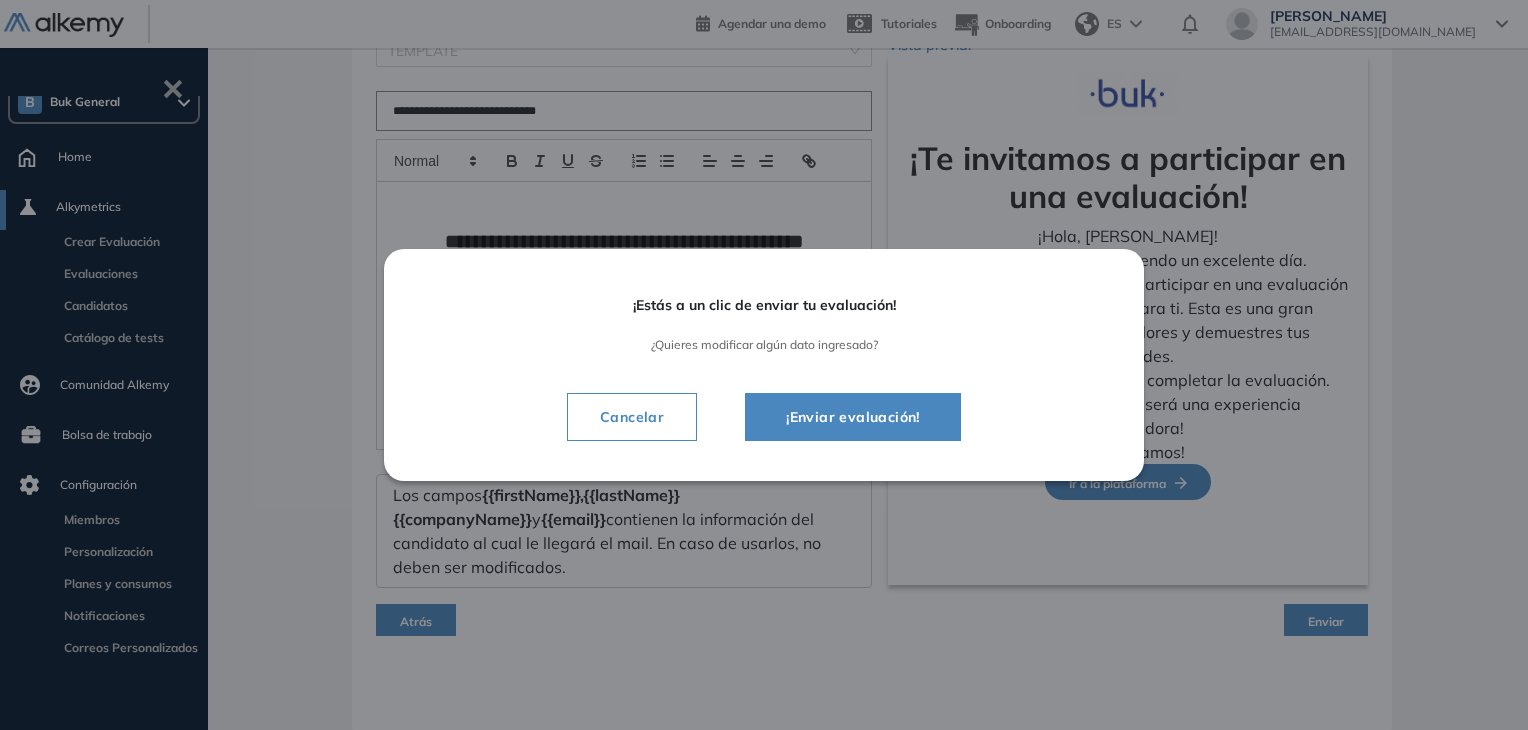 click on "¡Enviar evaluación!" at bounding box center (853, 417) 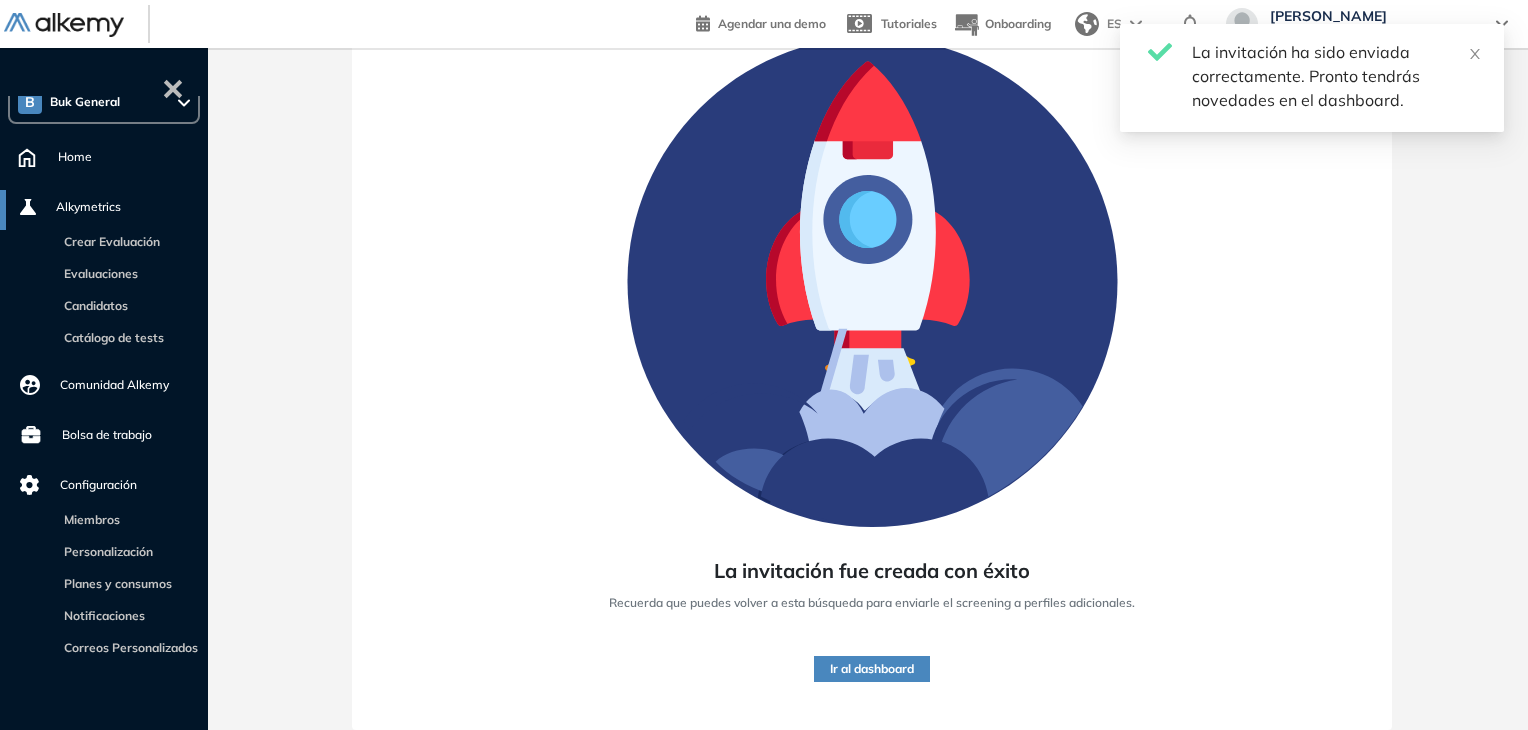 scroll, scrollTop: 152, scrollLeft: 0, axis: vertical 